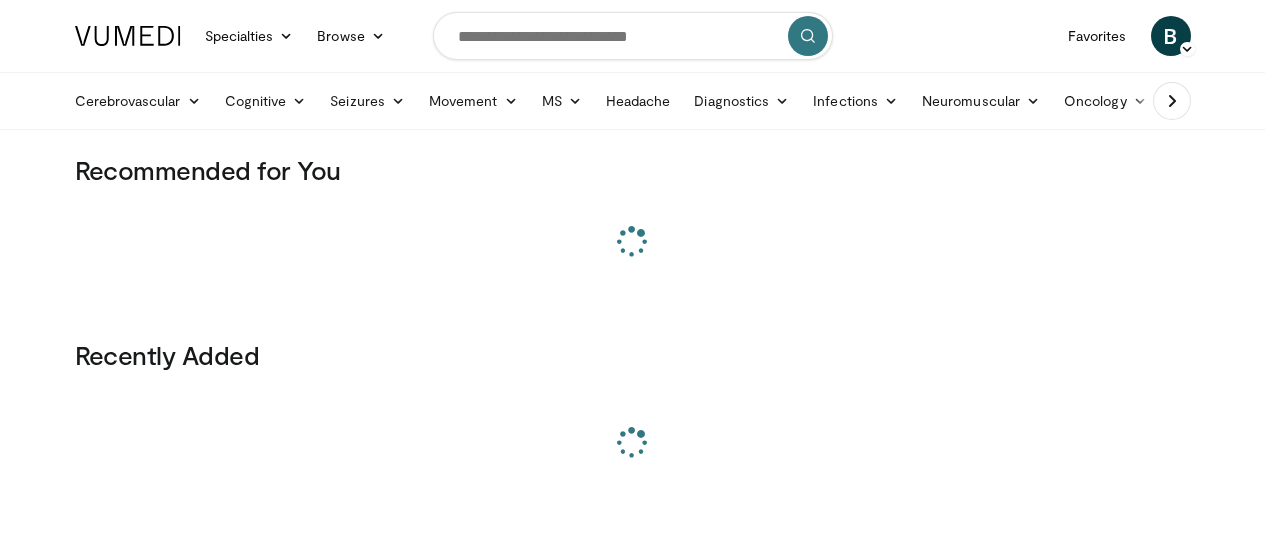 scroll, scrollTop: 0, scrollLeft: 0, axis: both 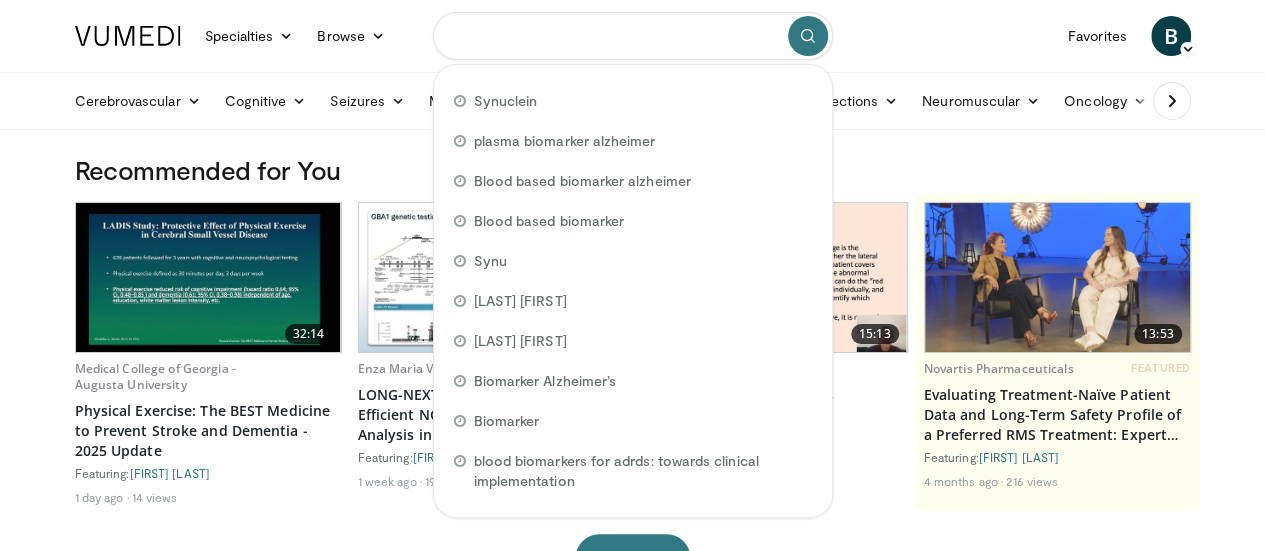 click at bounding box center (633, 36) 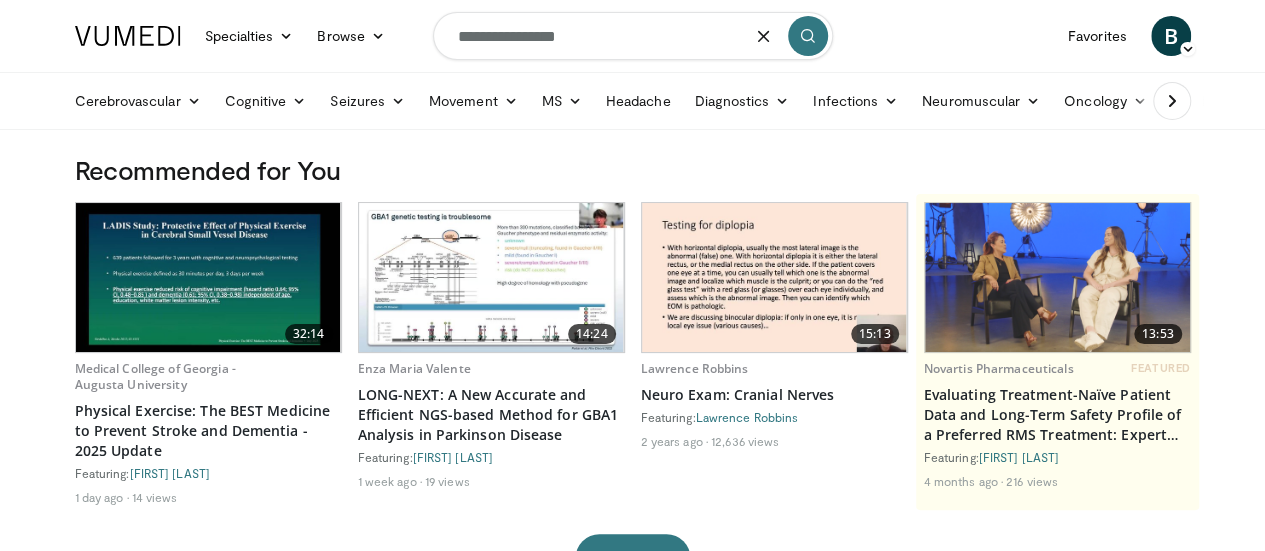type on "**********" 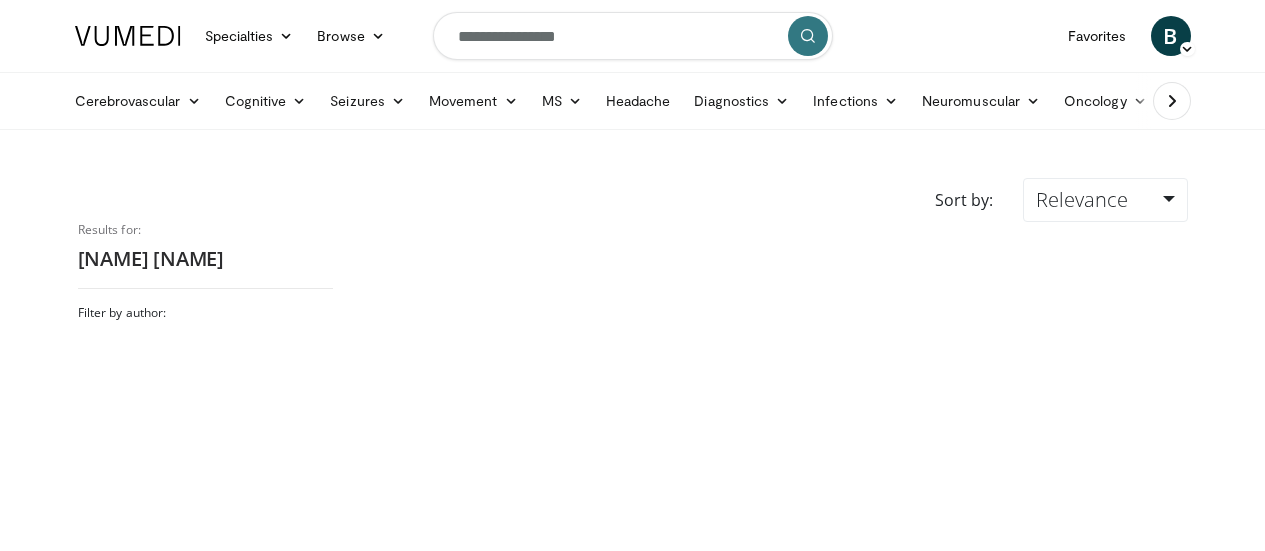 scroll, scrollTop: 0, scrollLeft: 0, axis: both 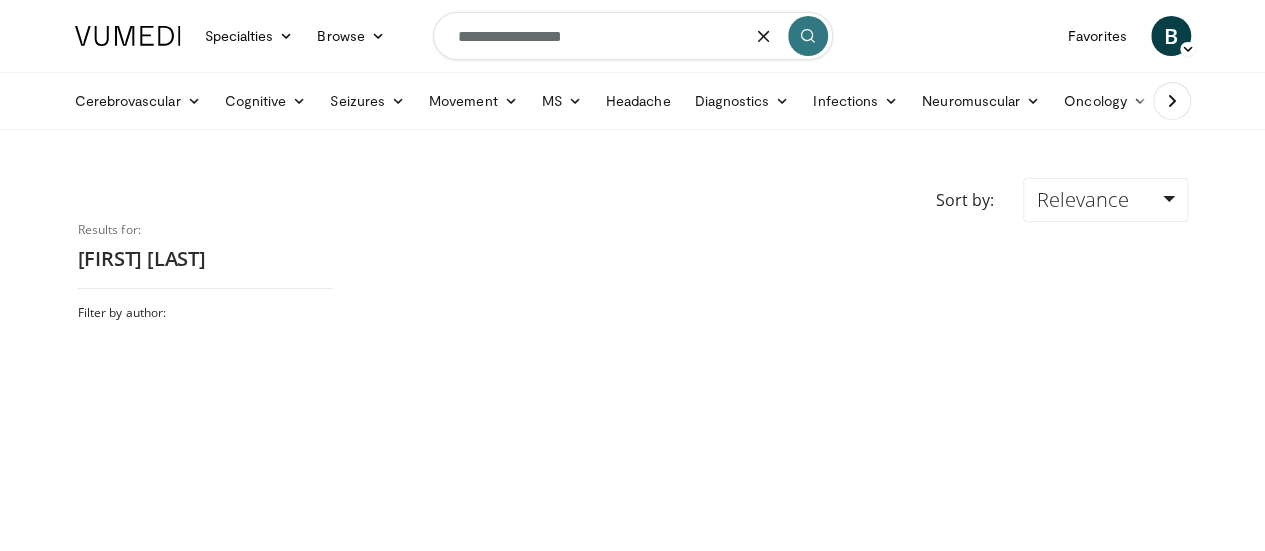 drag, startPoint x: 504, startPoint y: 39, endPoint x: 432, endPoint y: 39, distance: 72 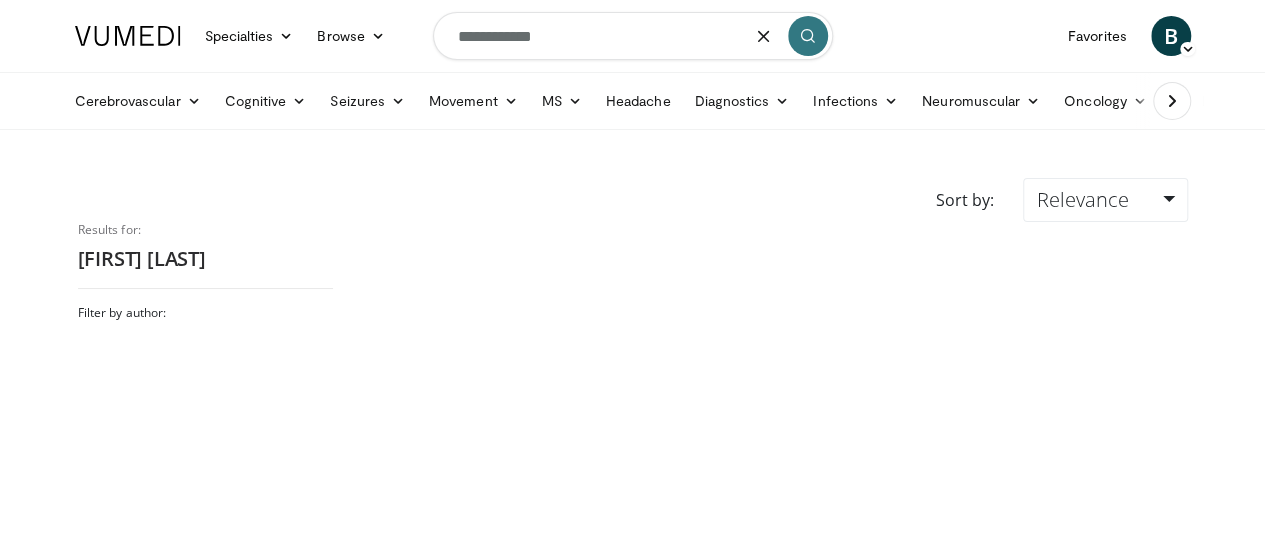 type on "**********" 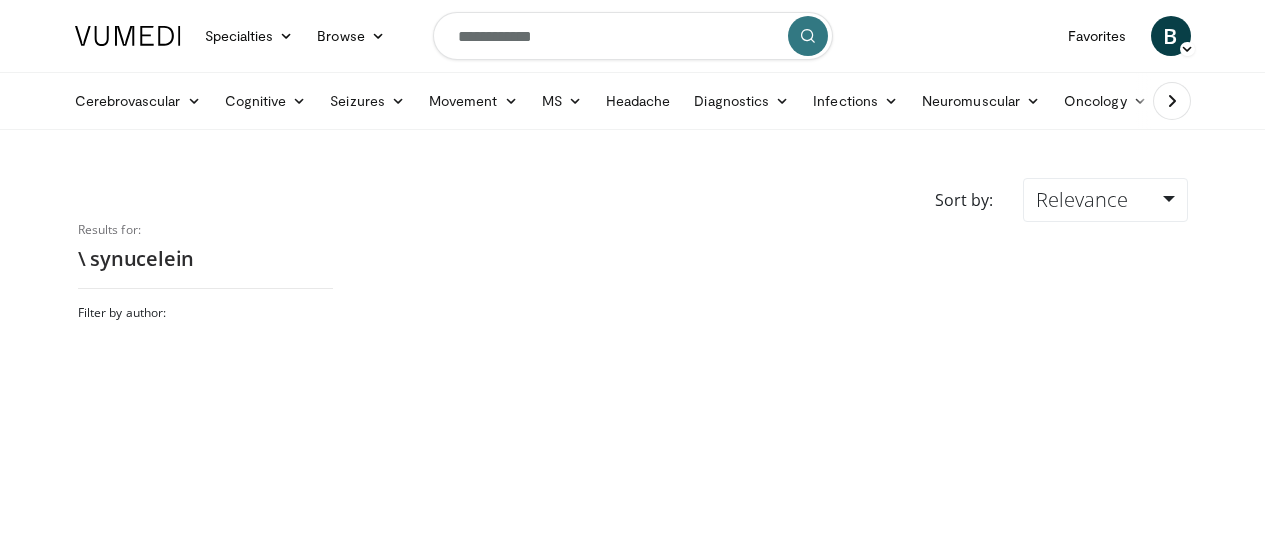scroll, scrollTop: 0, scrollLeft: 0, axis: both 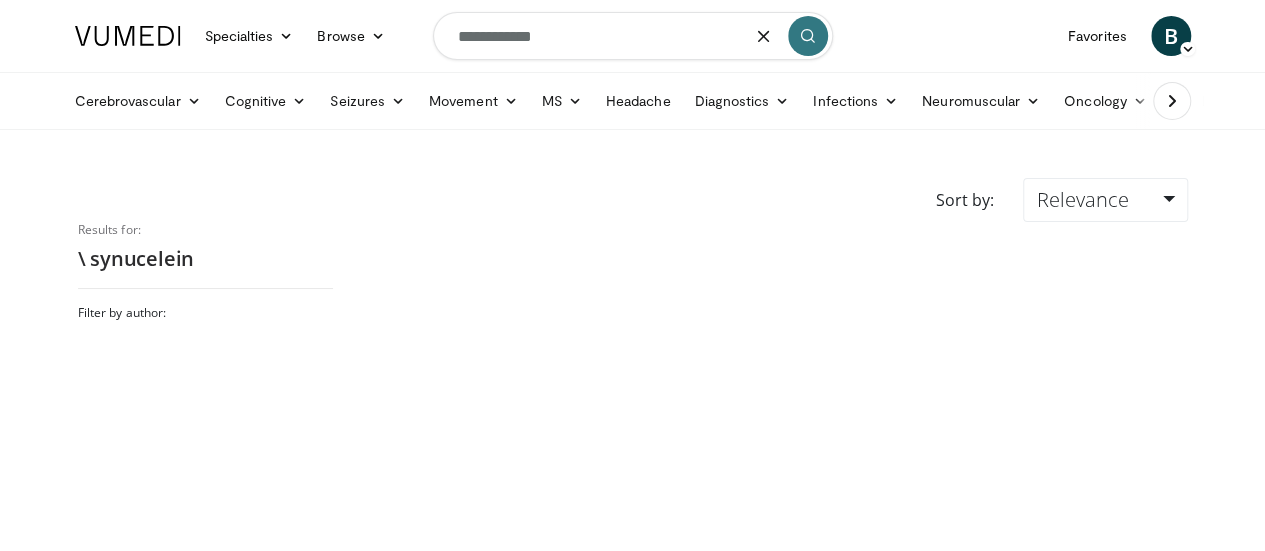 click on "**********" at bounding box center (633, 36) 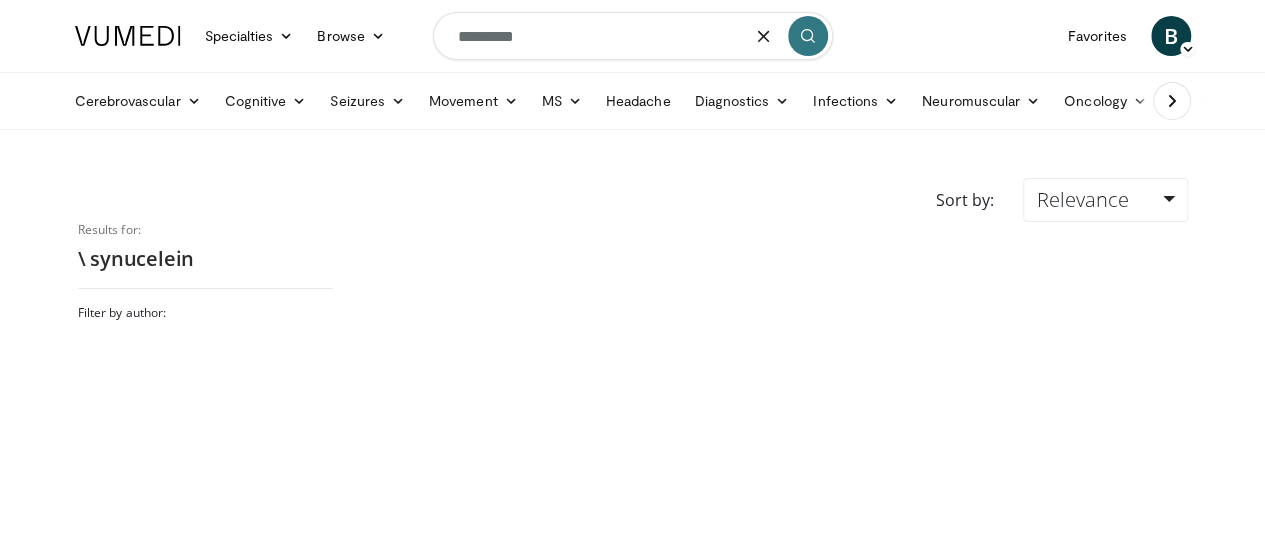 type on "*********" 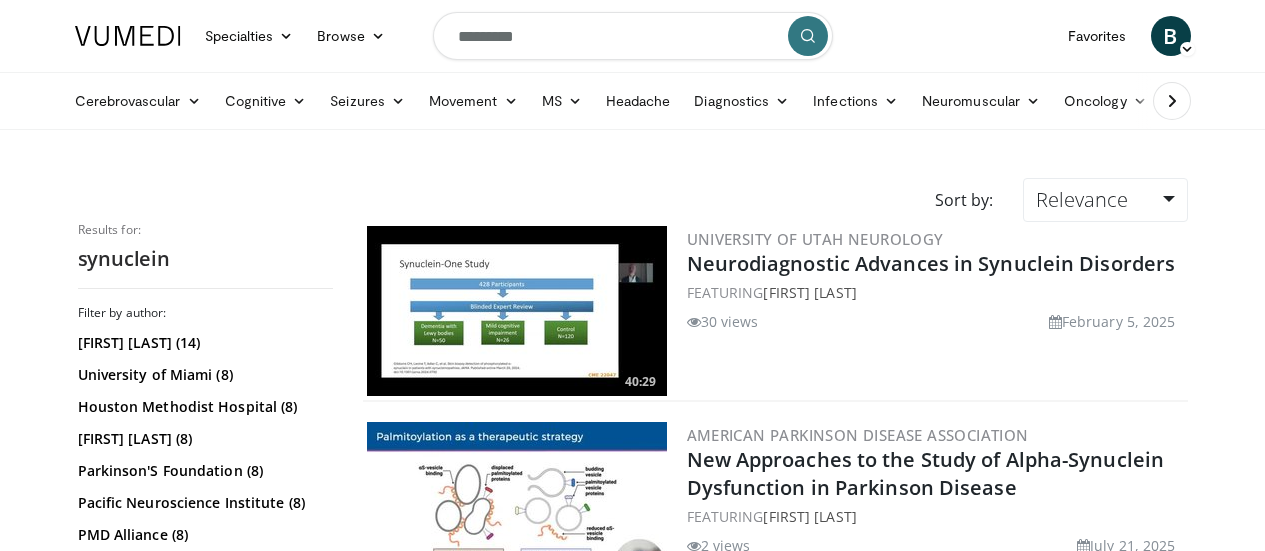 scroll, scrollTop: 0, scrollLeft: 0, axis: both 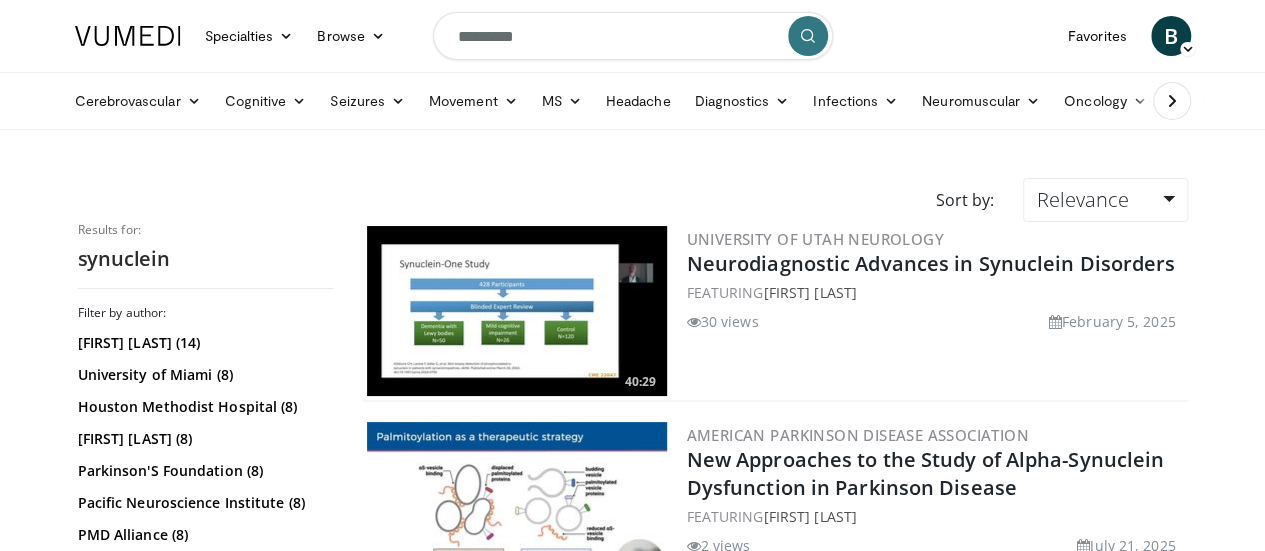 click at bounding box center [517, 311] 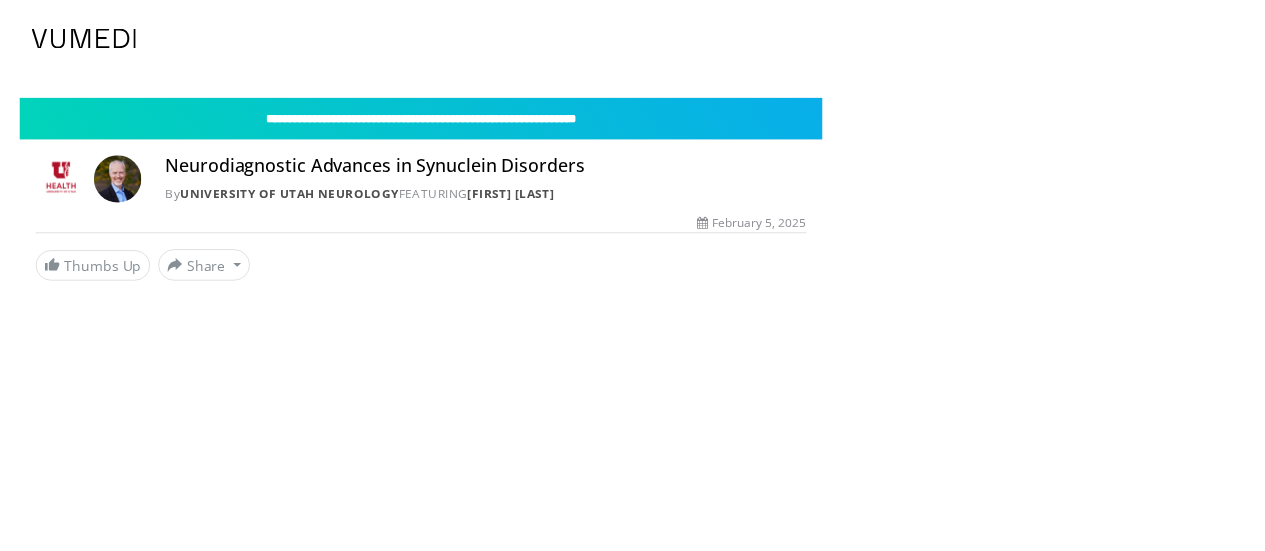 scroll, scrollTop: 0, scrollLeft: 0, axis: both 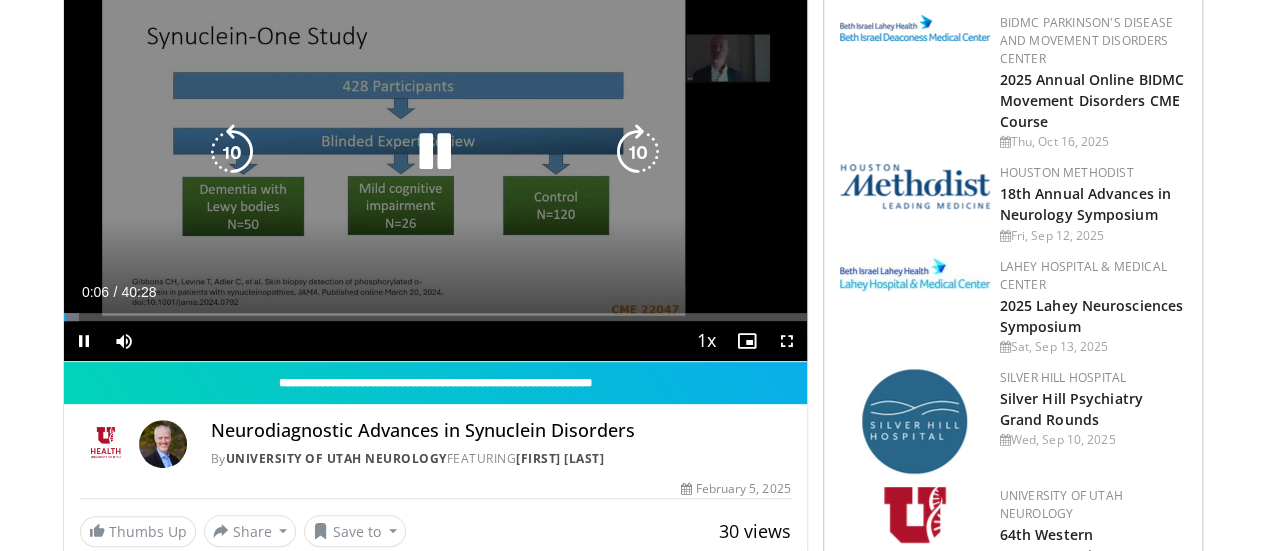click at bounding box center [638, 152] 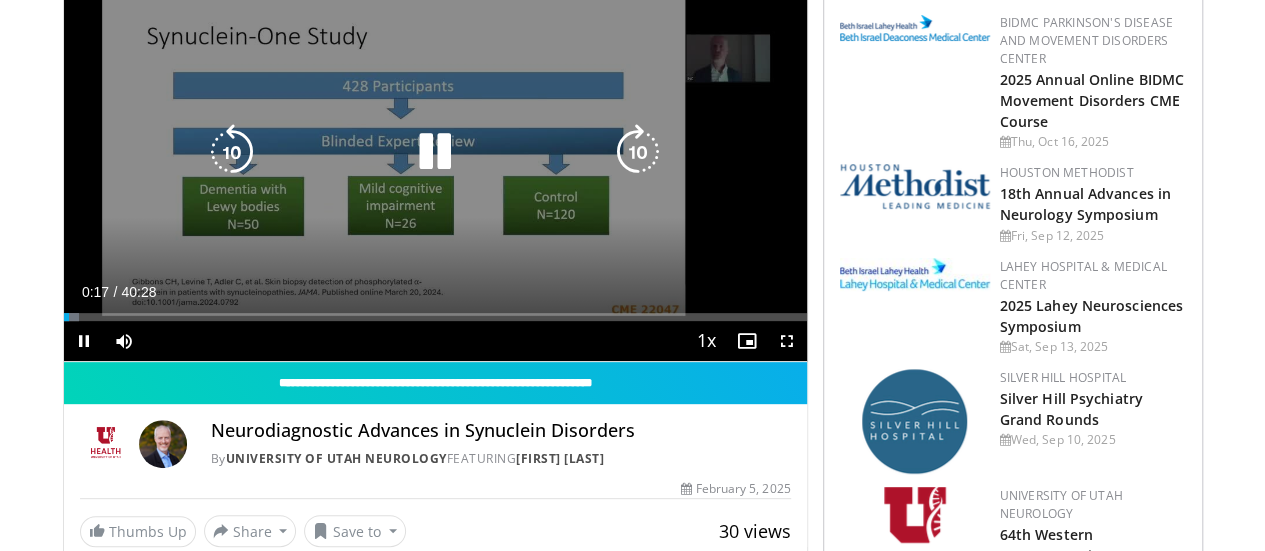 click at bounding box center (638, 152) 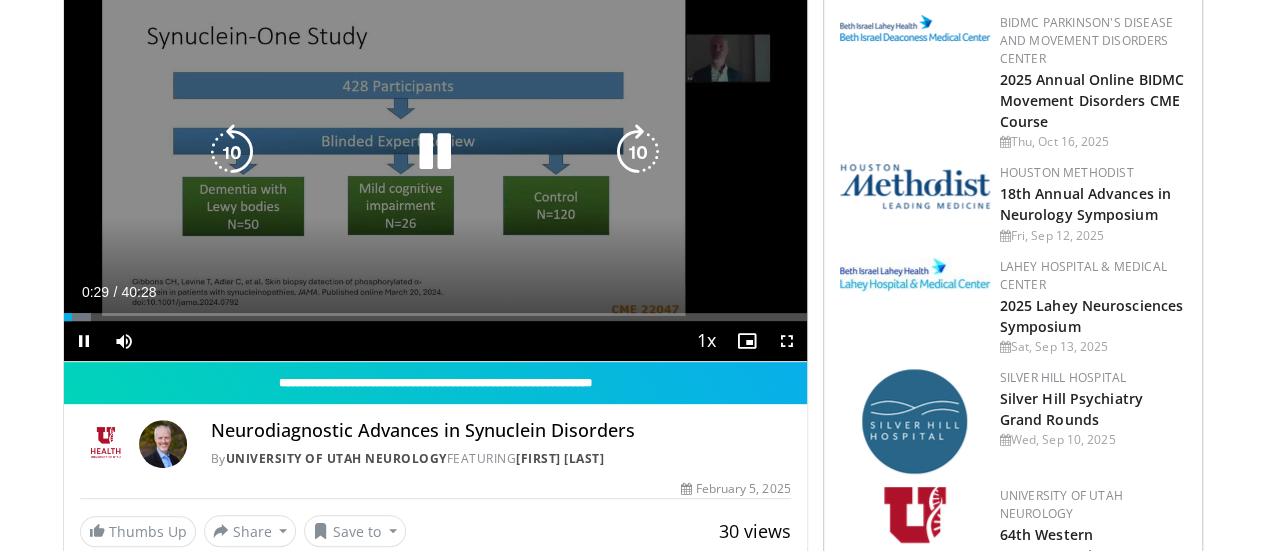 click at bounding box center [638, 152] 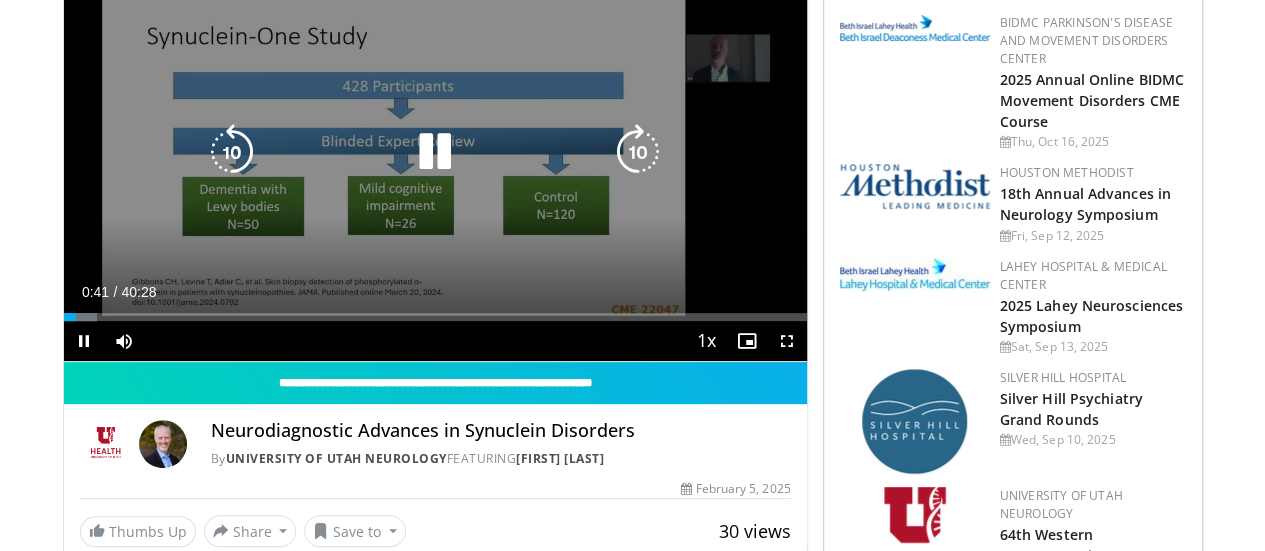 type 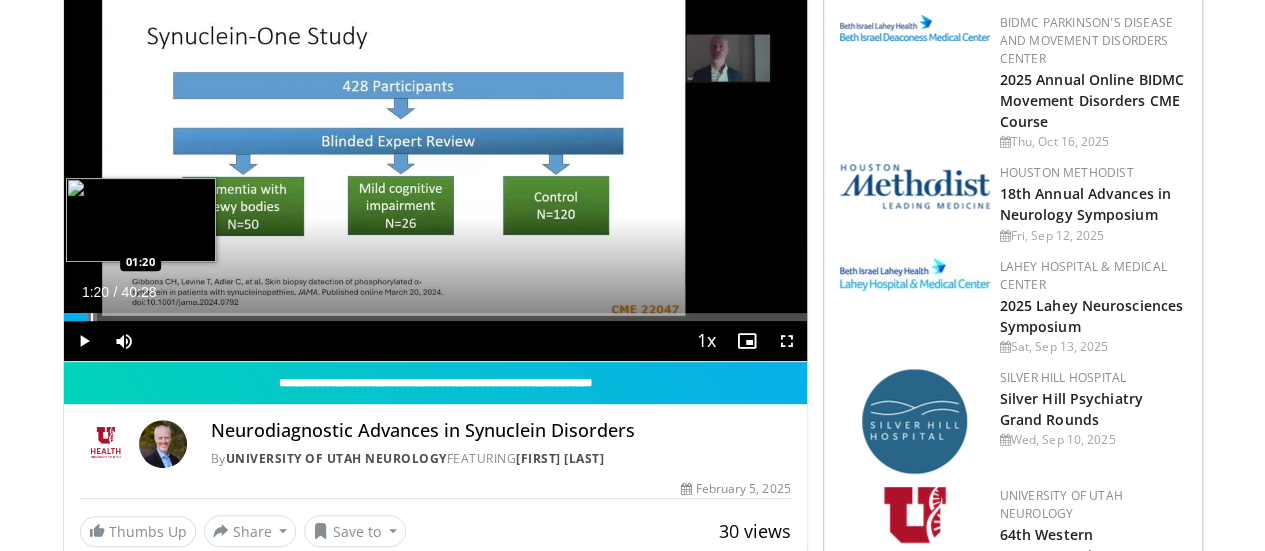 click at bounding box center (92, 317) 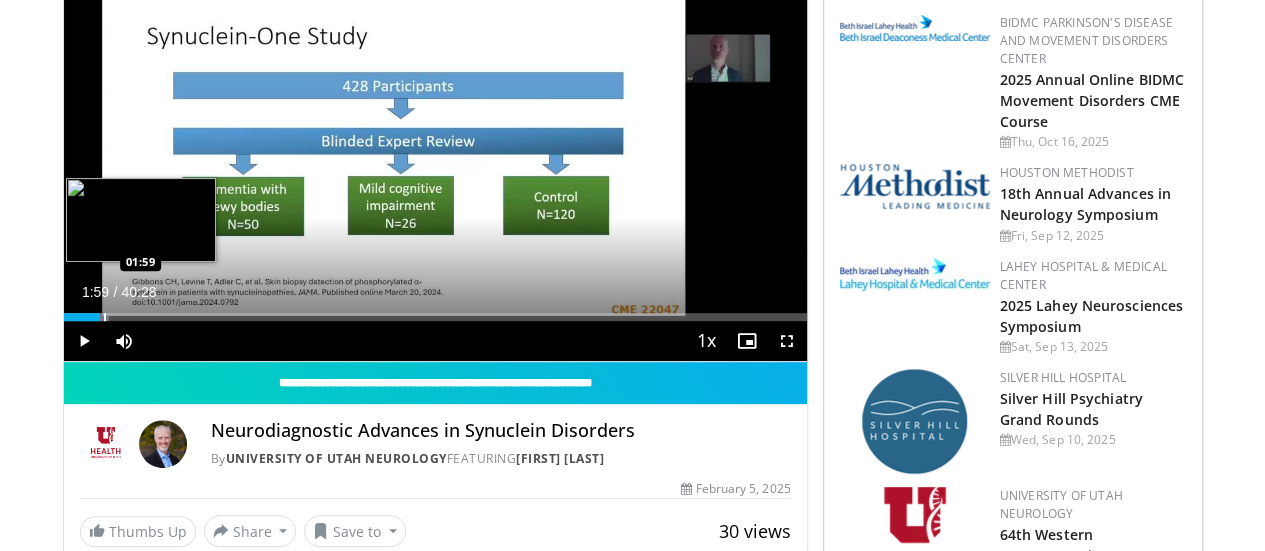 click at bounding box center (105, 317) 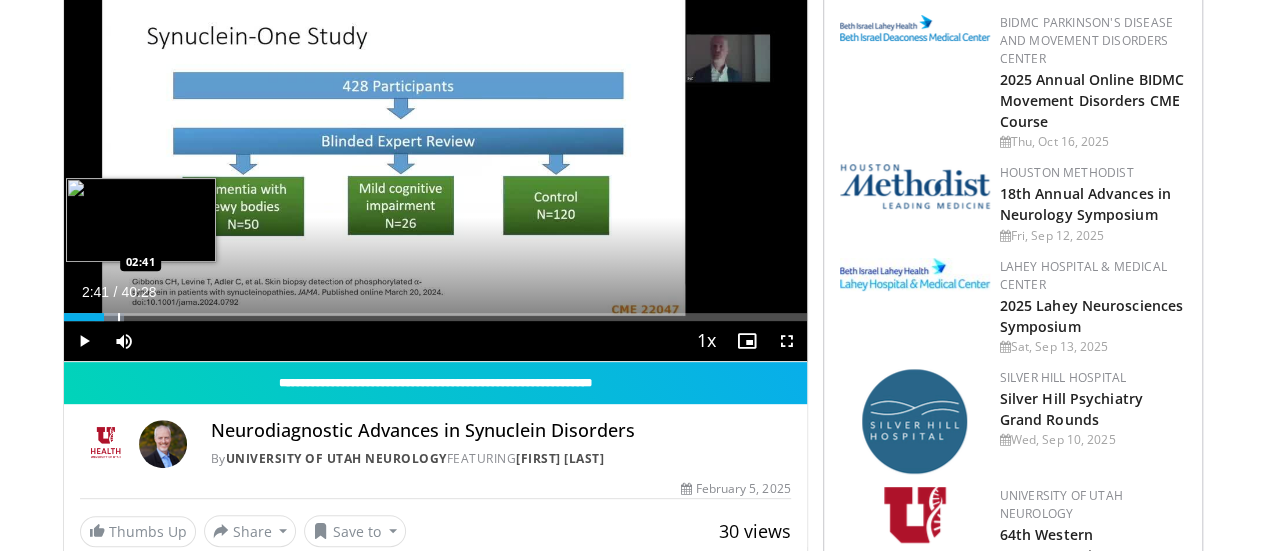 click at bounding box center (119, 317) 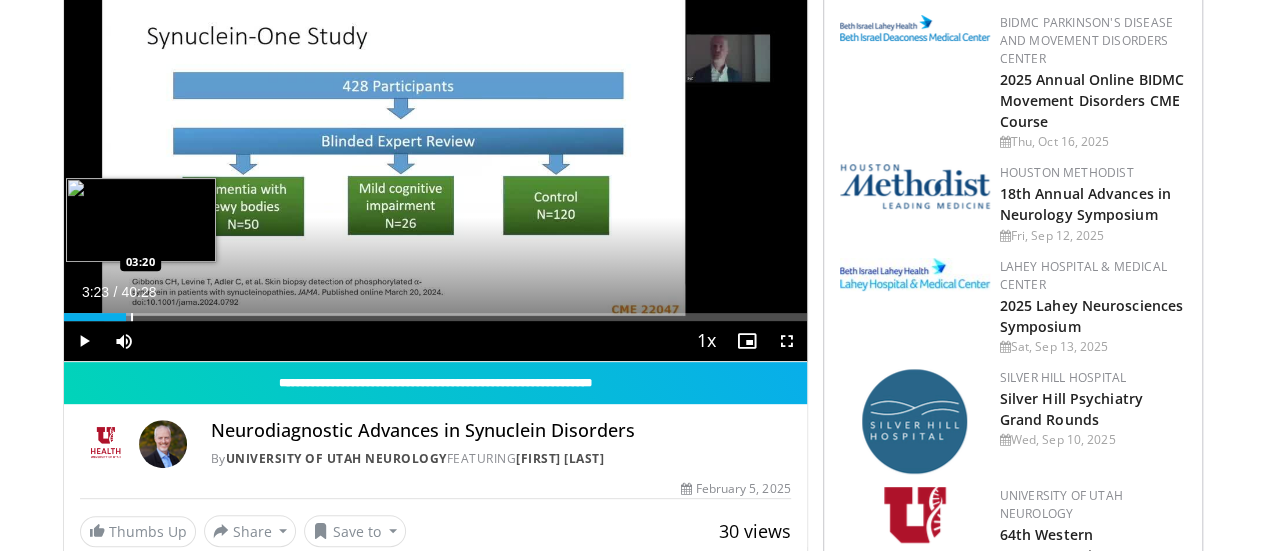click at bounding box center (132, 317) 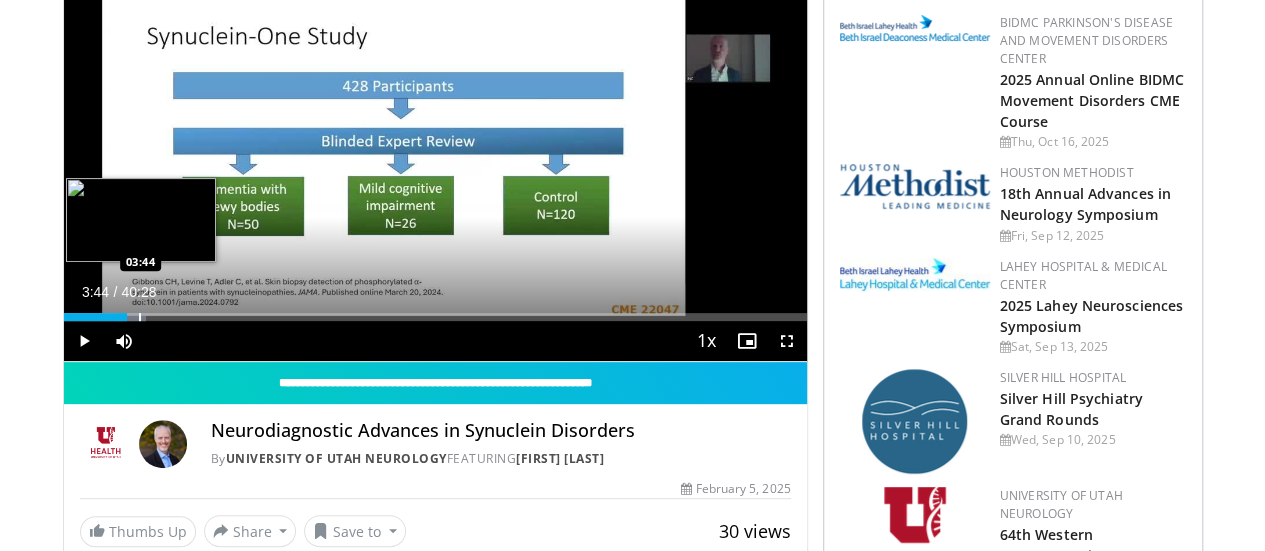 click at bounding box center (140, 317) 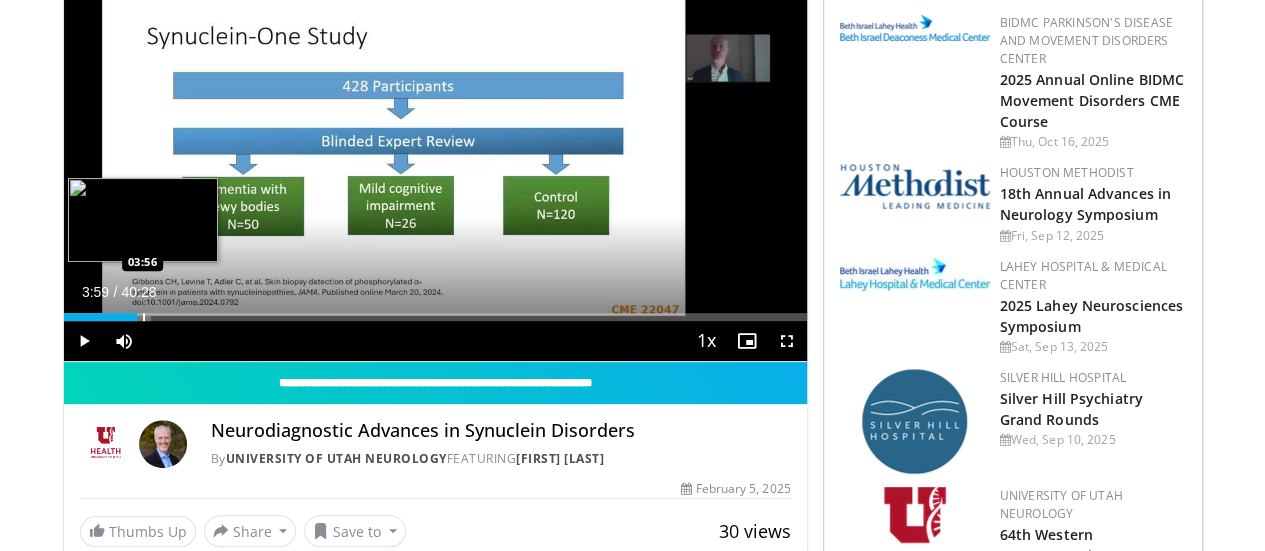 click at bounding box center (144, 317) 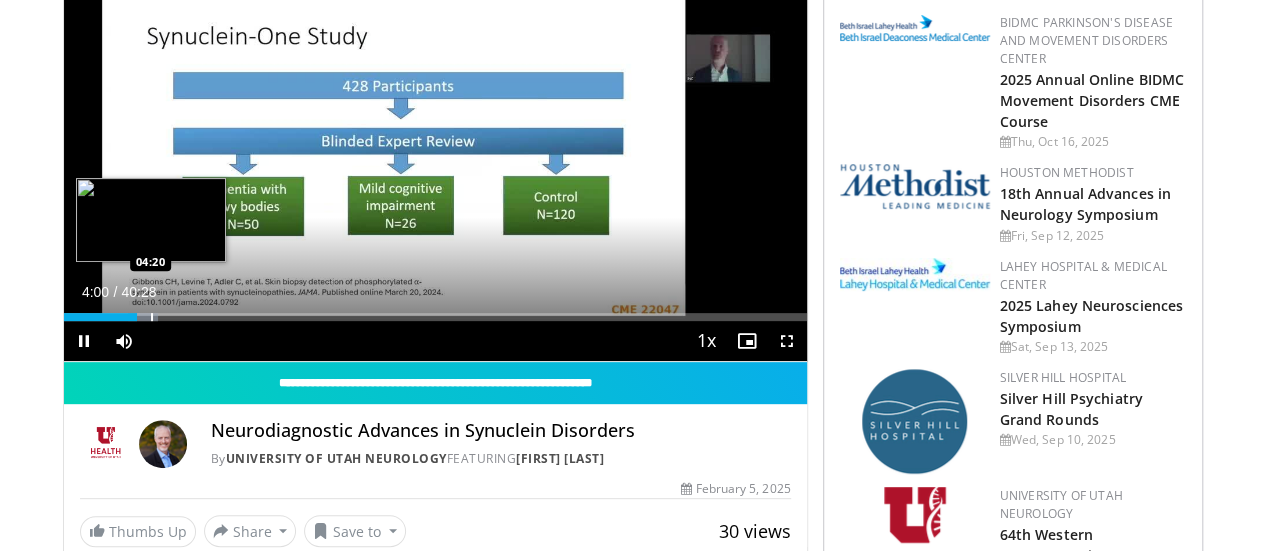 click on "**********" at bounding box center [435, 152] 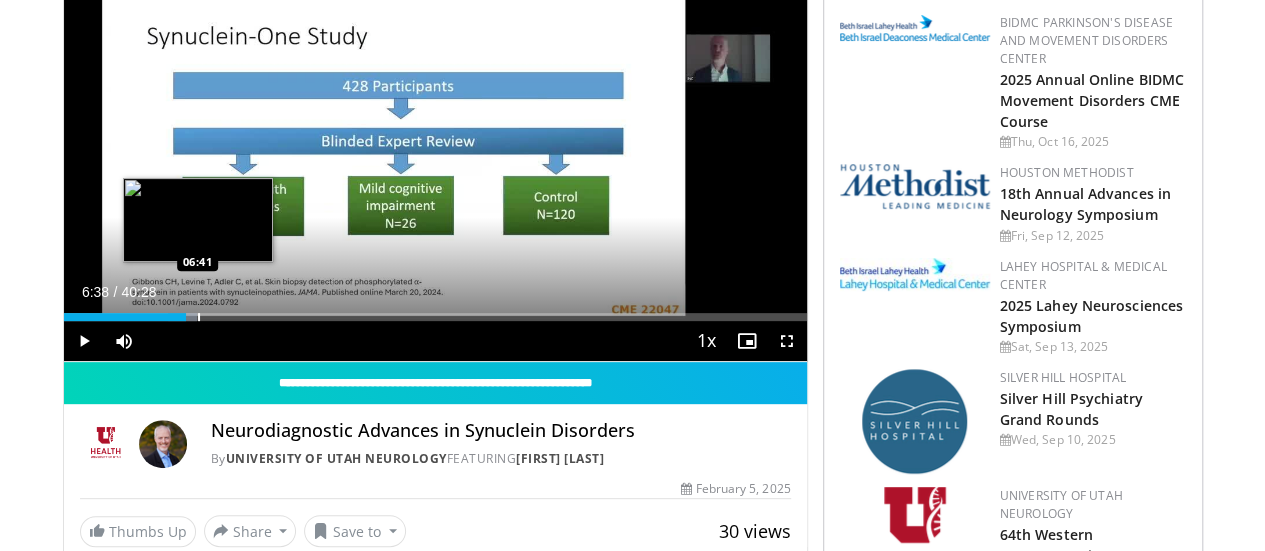 click on "Loaded :  17.97% 06:38 06:41" at bounding box center [435, 317] 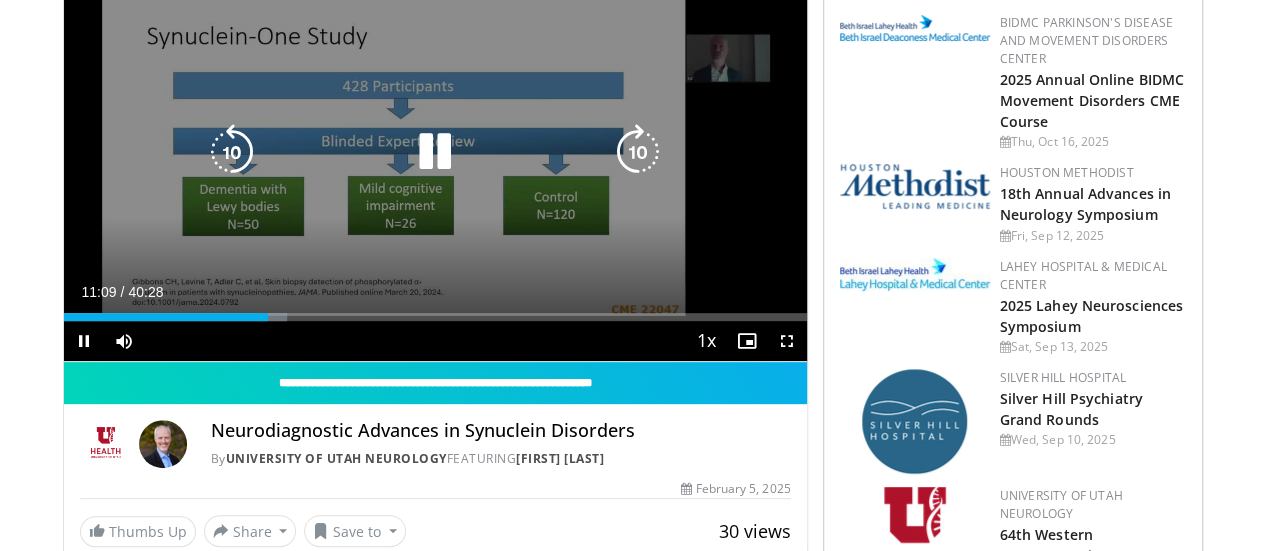 click at bounding box center (435, 152) 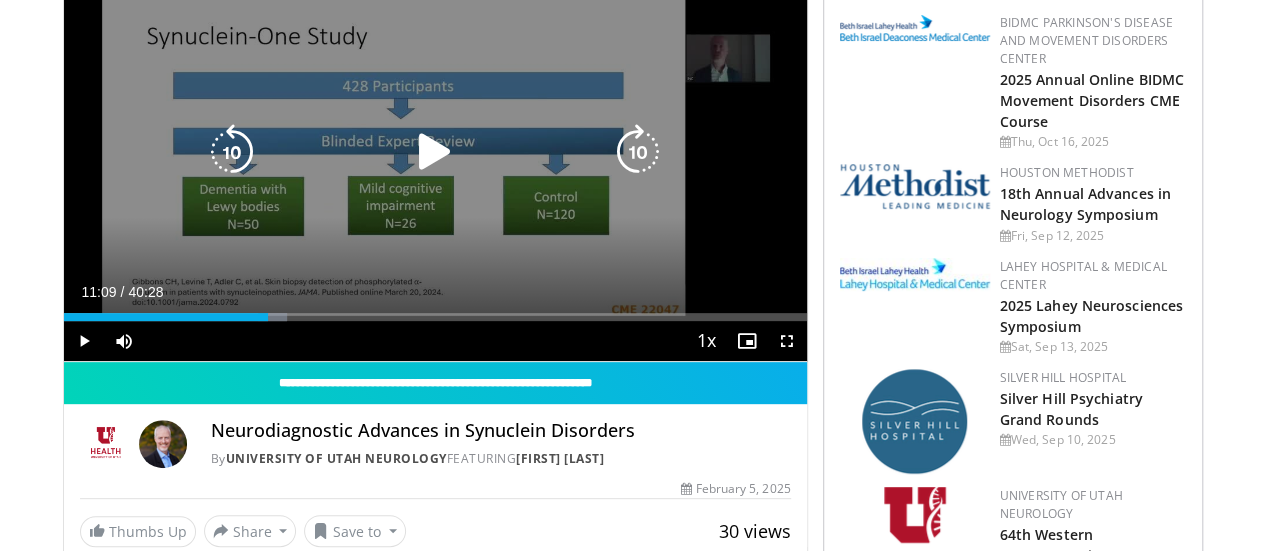 click at bounding box center (232, 152) 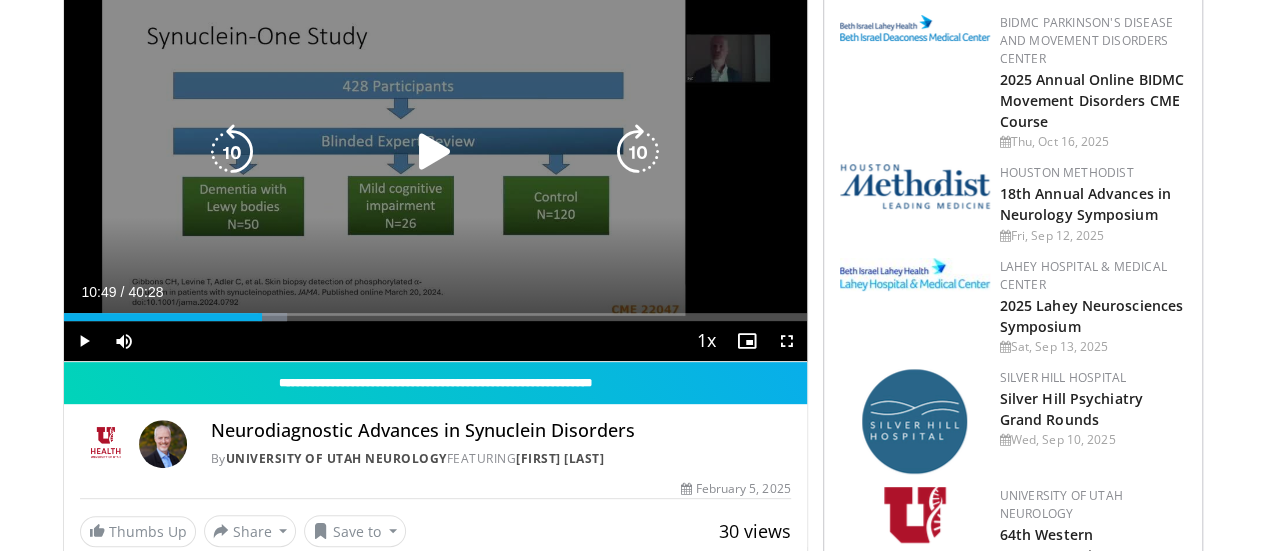 click at bounding box center [435, 152] 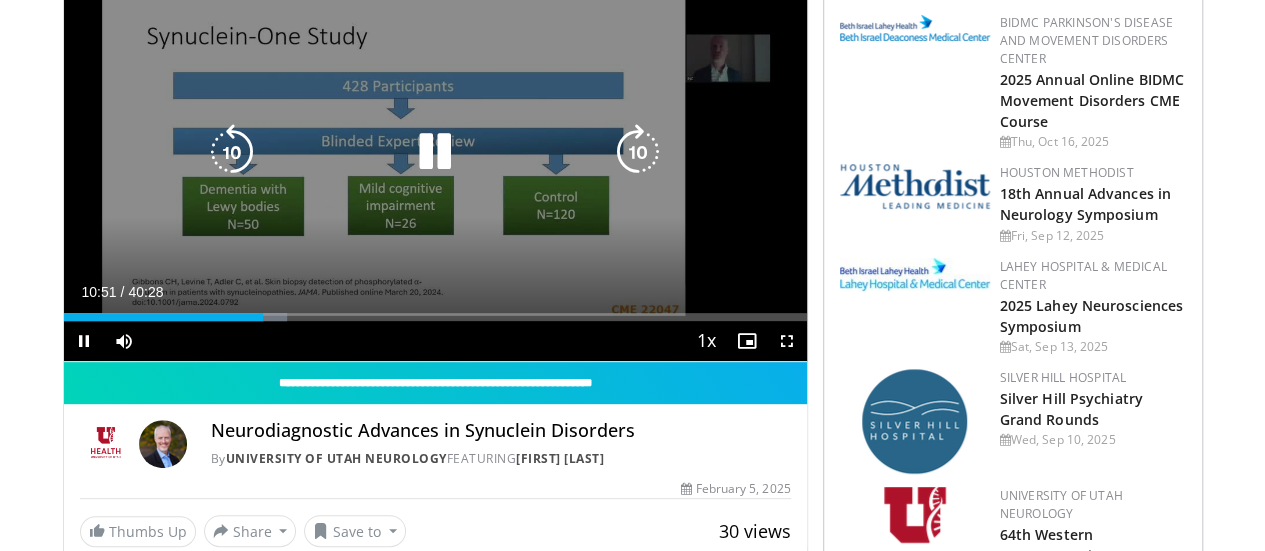 click at bounding box center (232, 152) 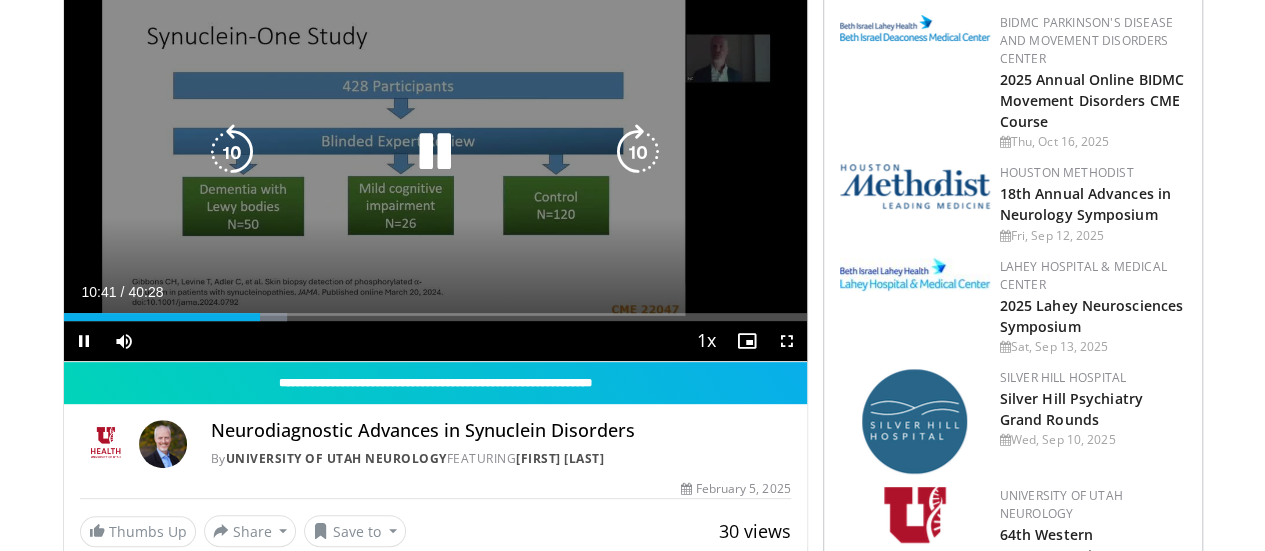 click at bounding box center (232, 152) 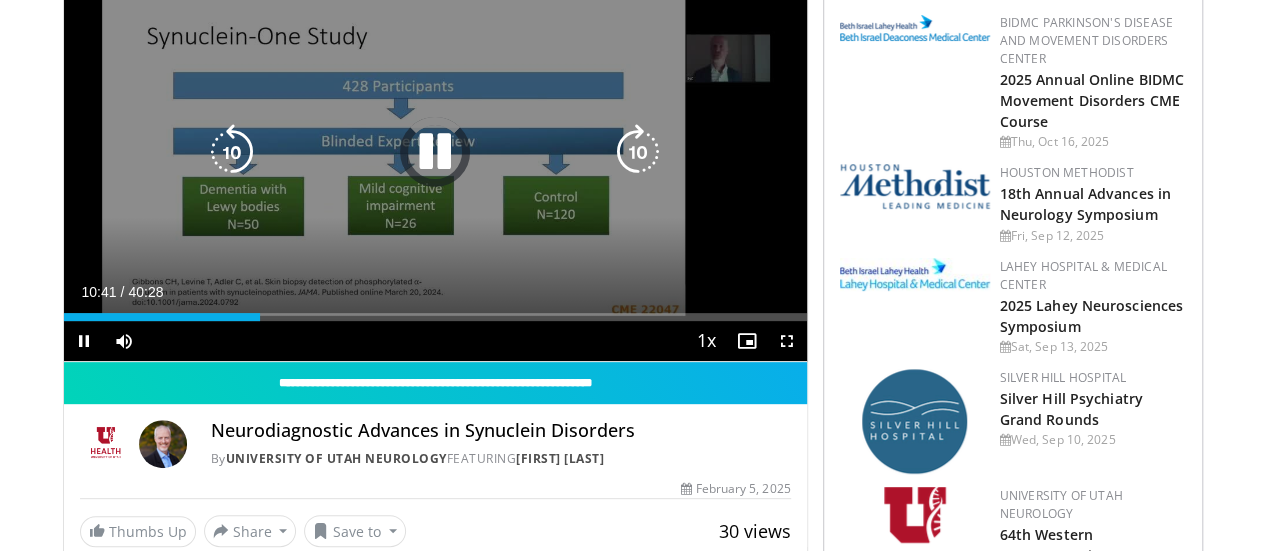click at bounding box center [232, 152] 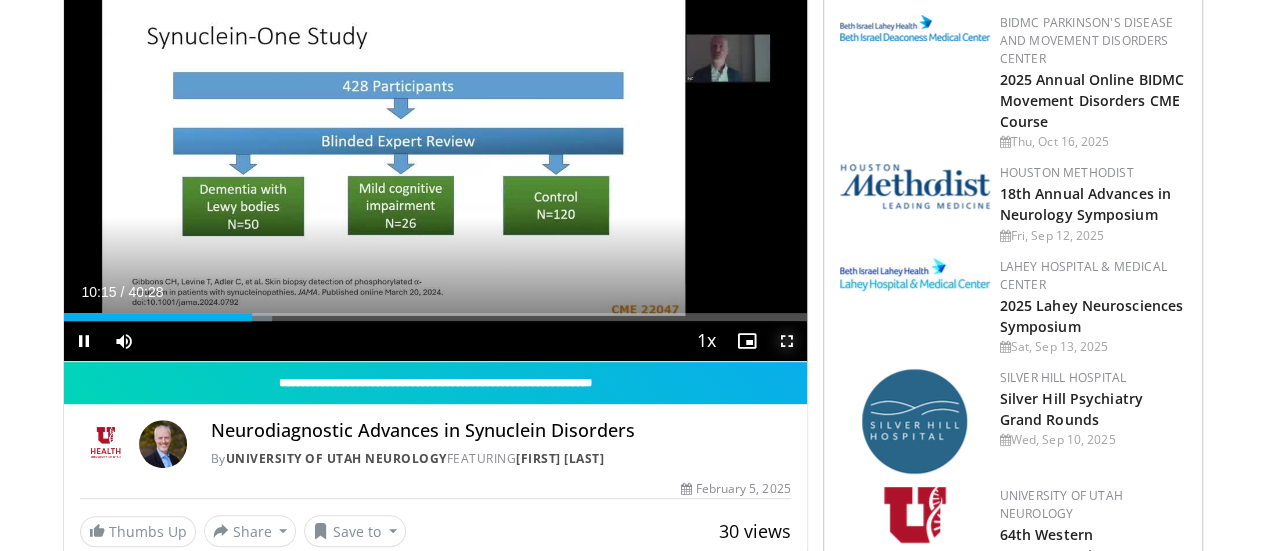 click at bounding box center [787, 341] 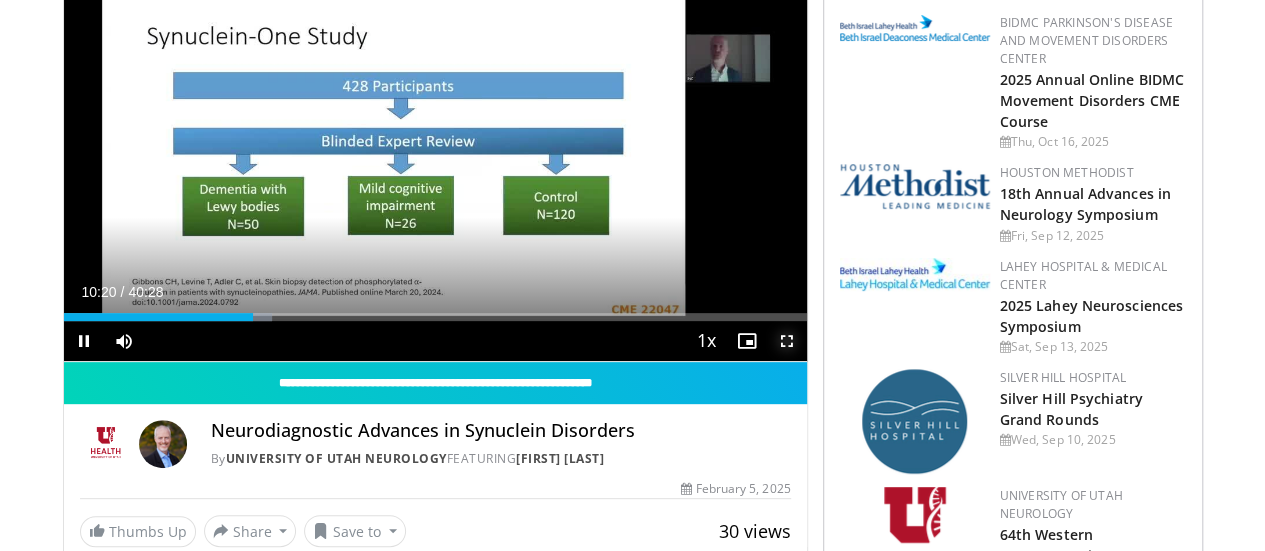 click at bounding box center [787, 341] 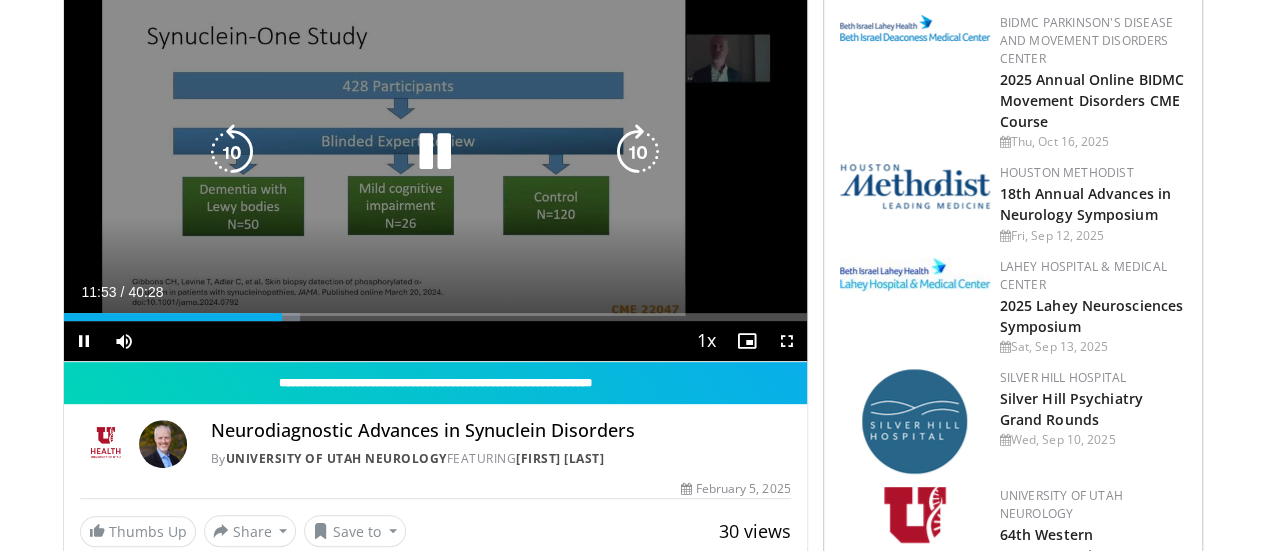 click at bounding box center (232, 152) 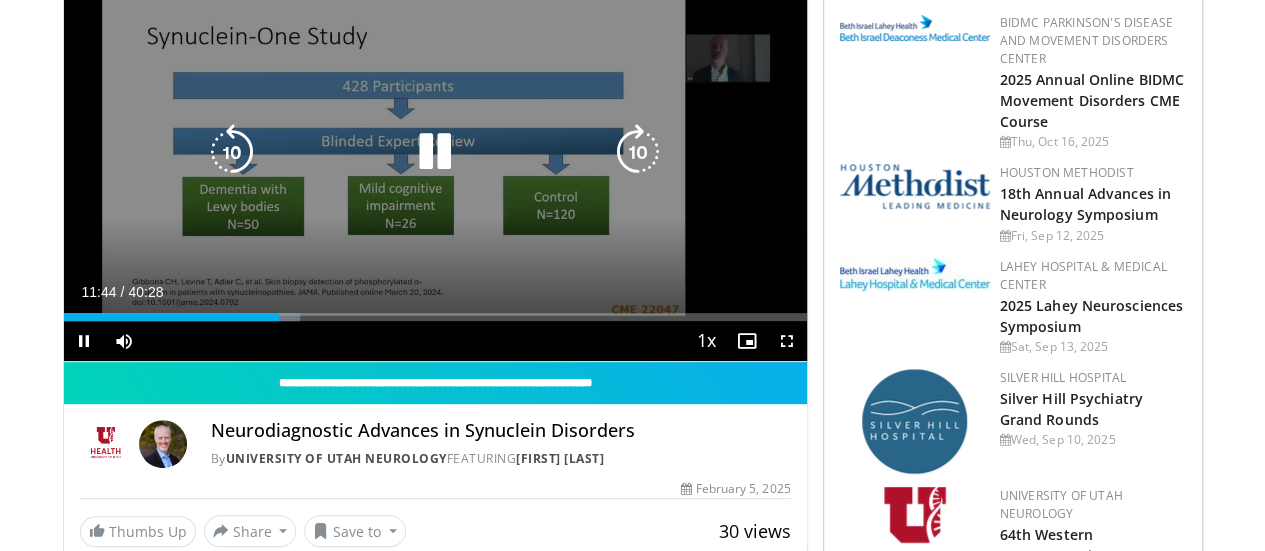 click at bounding box center [232, 152] 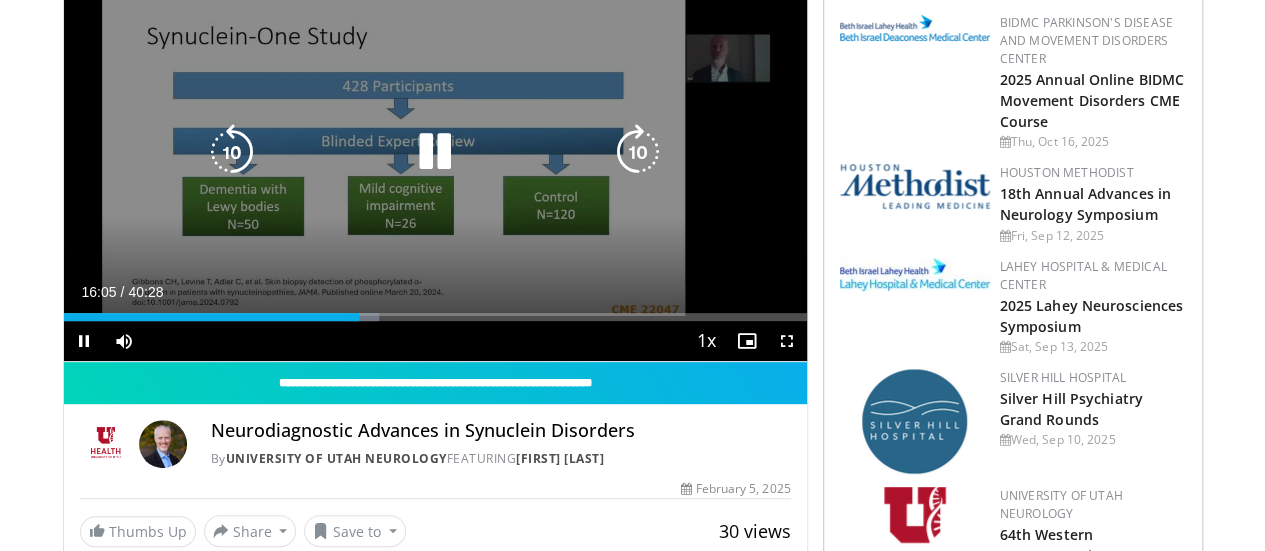 click at bounding box center (232, 152) 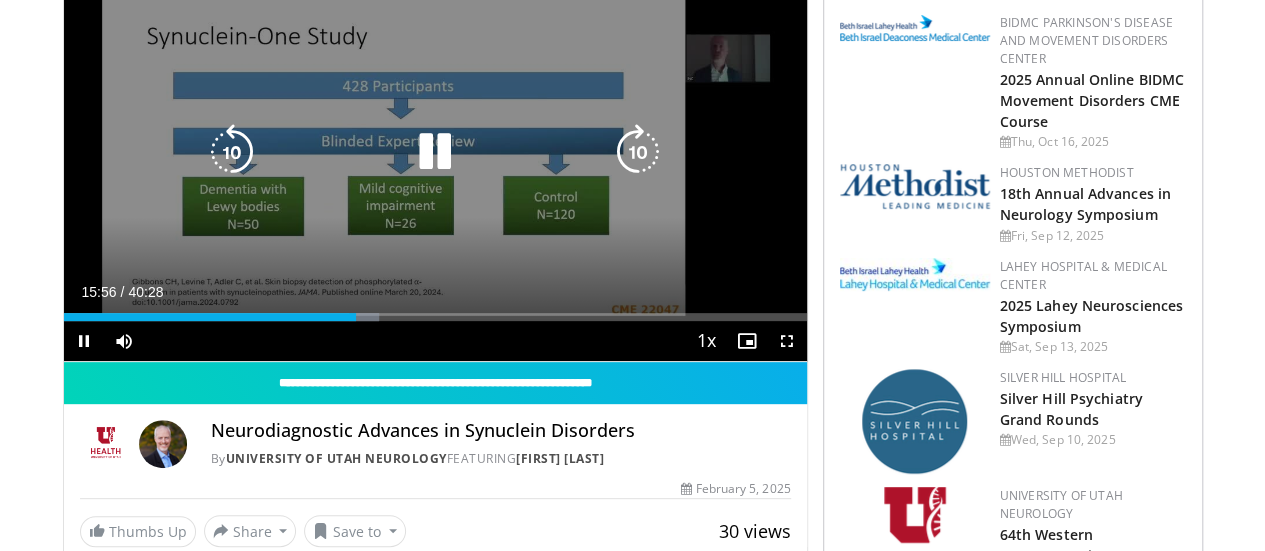 click at bounding box center [232, 152] 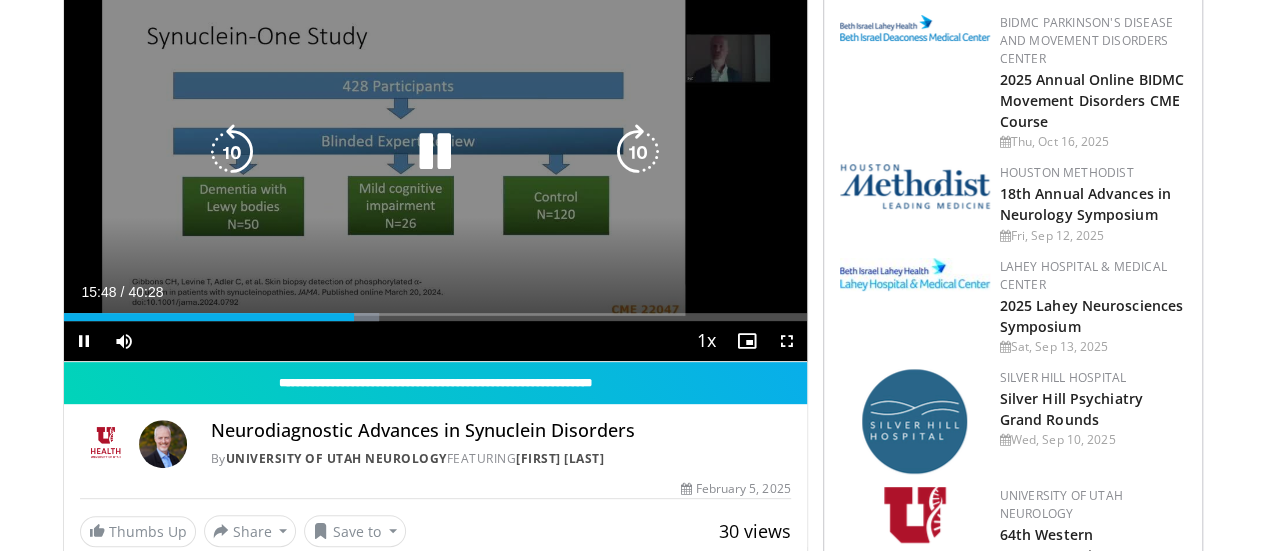 click at bounding box center [232, 152] 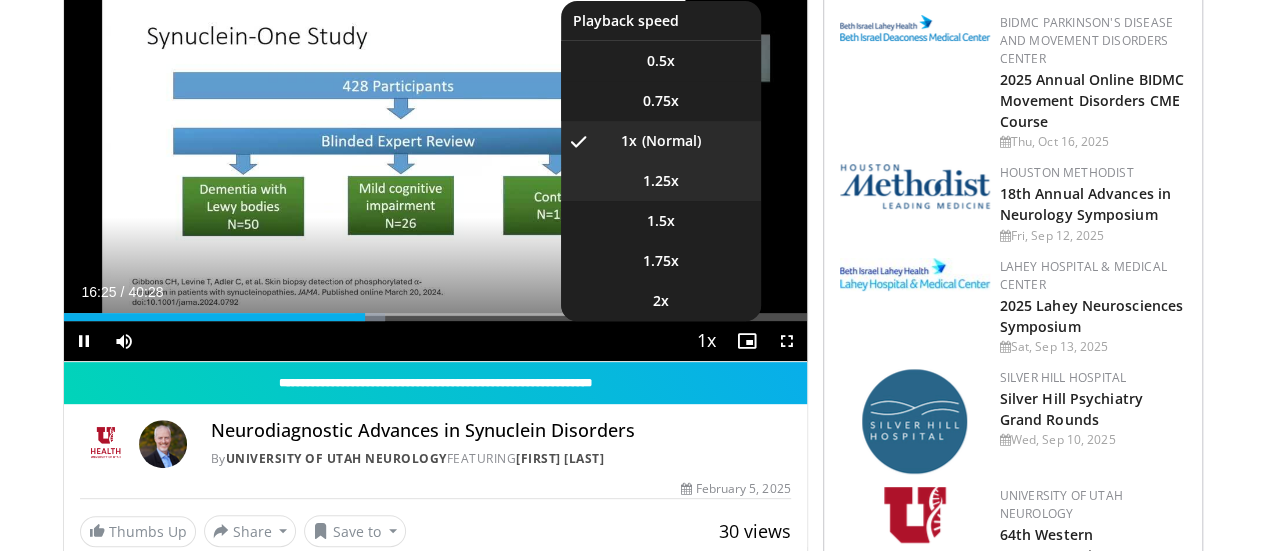 click on "**********" at bounding box center [435, 152] 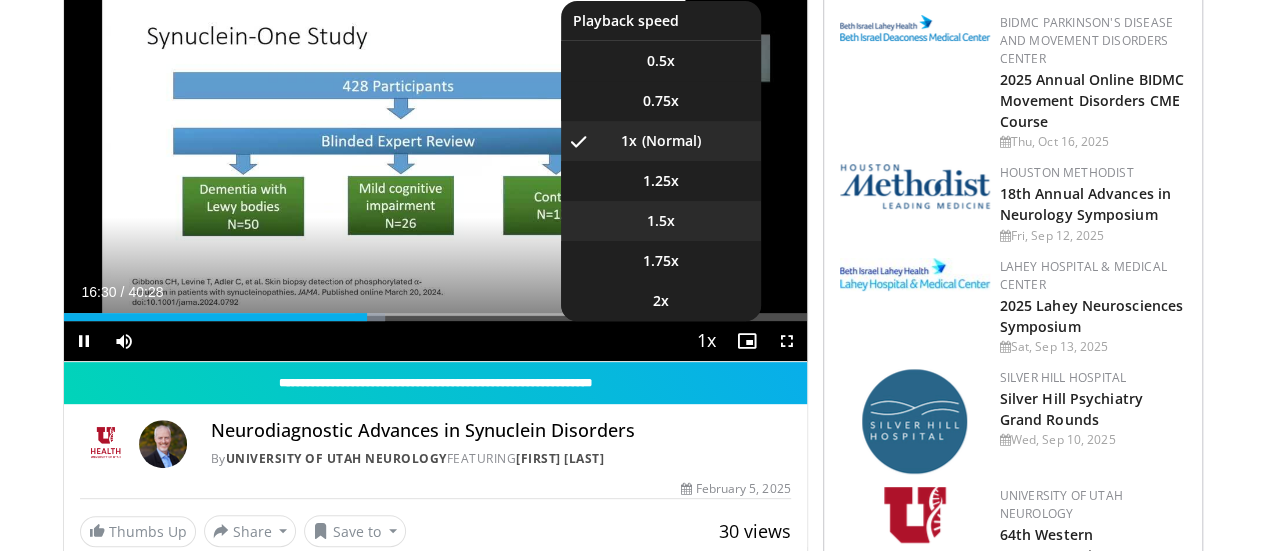 click on "1.5x" at bounding box center [661, 221] 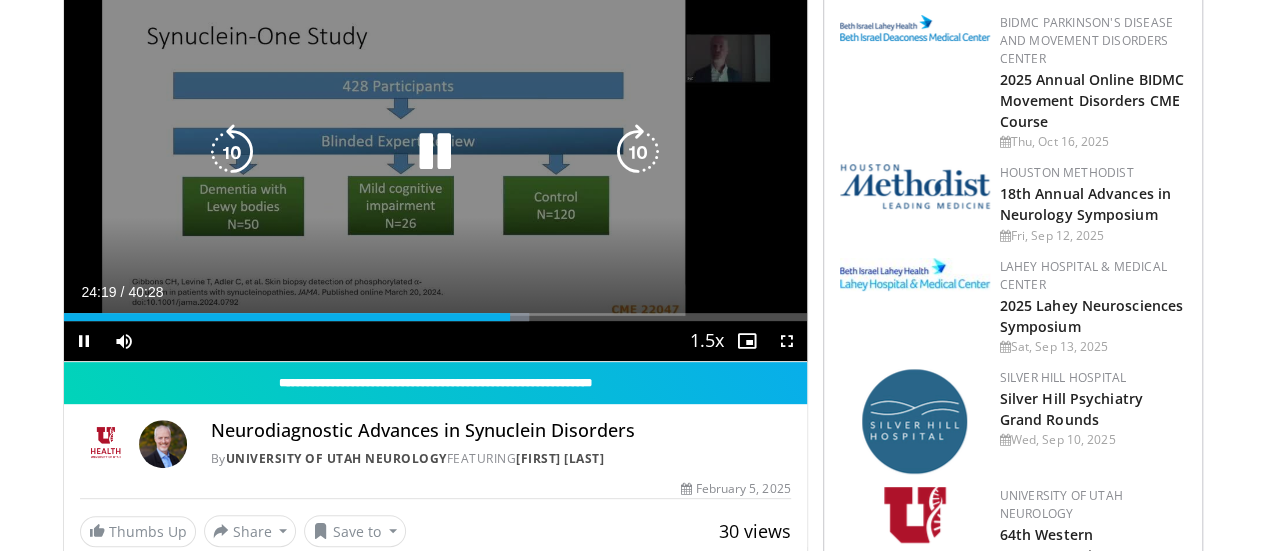 click at bounding box center [638, 152] 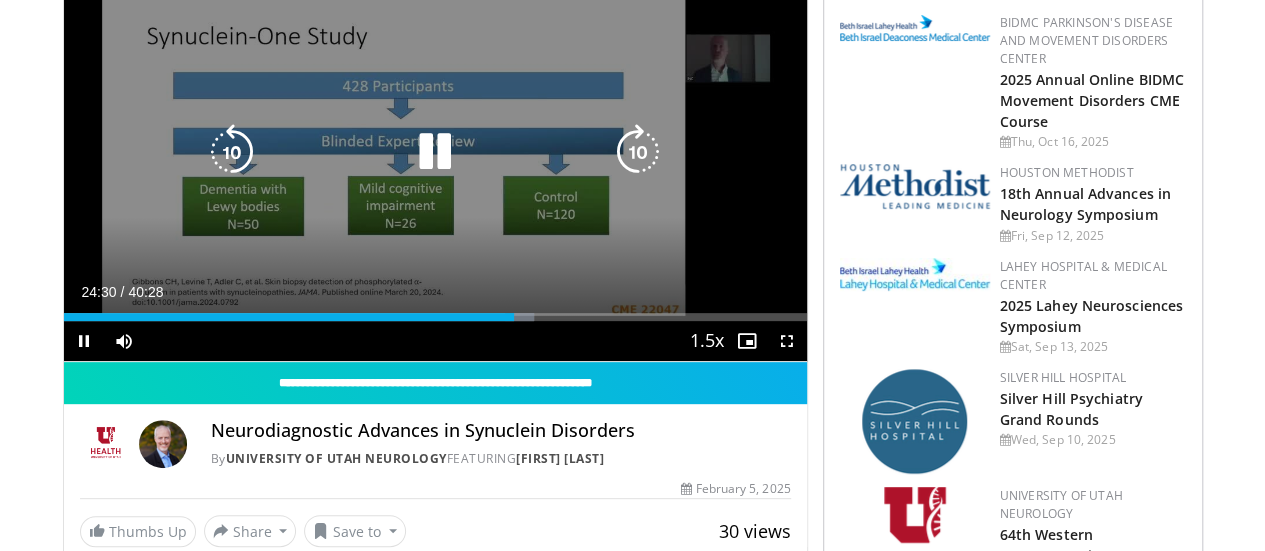click at bounding box center [638, 152] 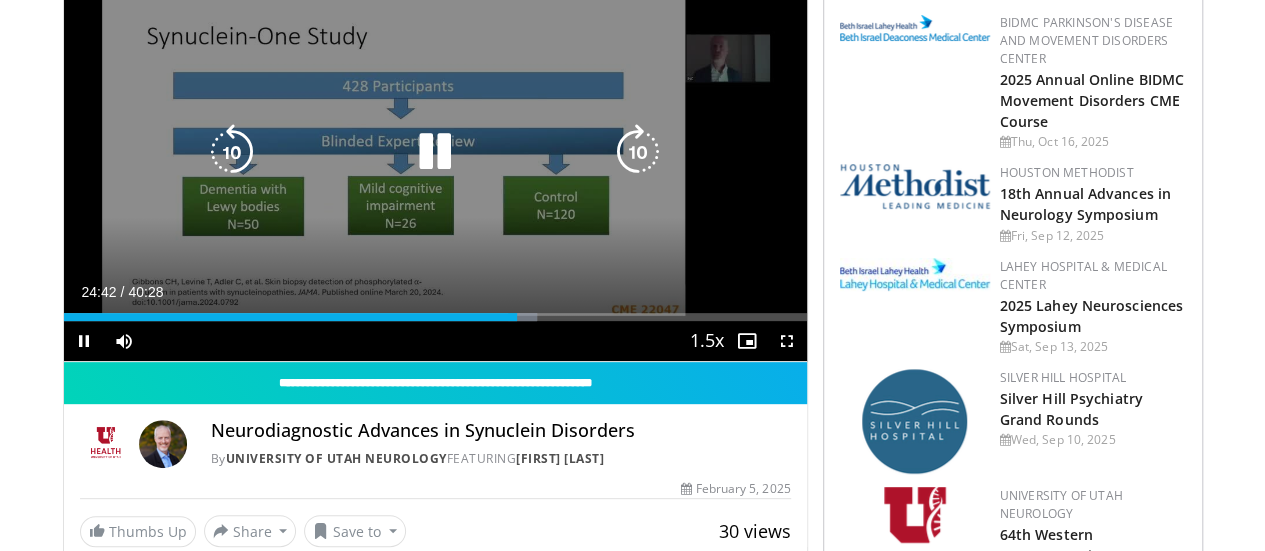 click at bounding box center (638, 152) 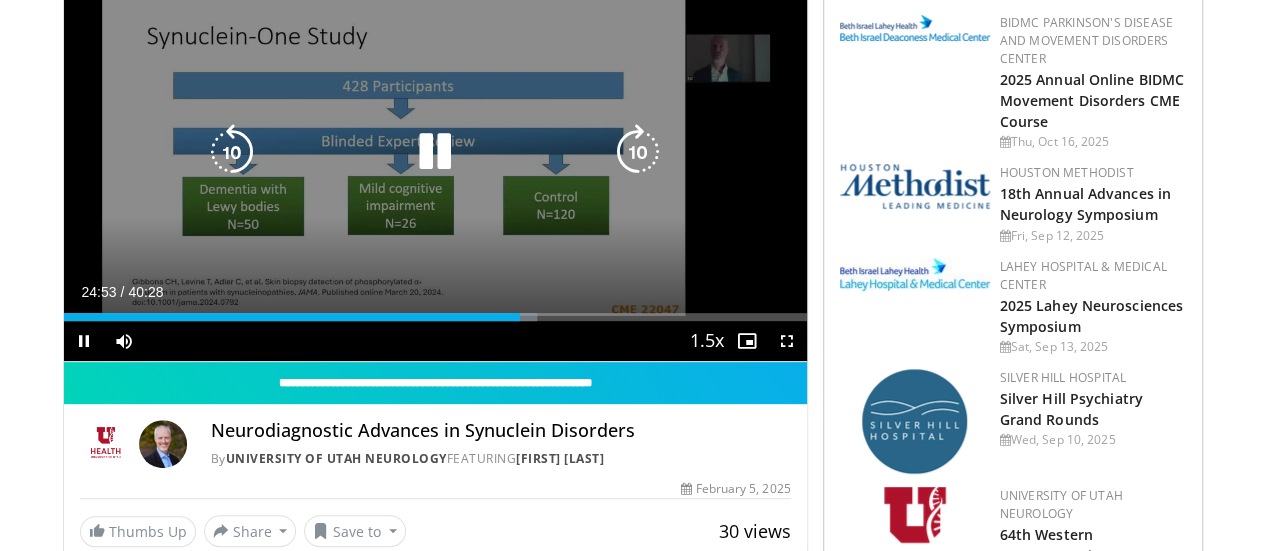 click at bounding box center [638, 152] 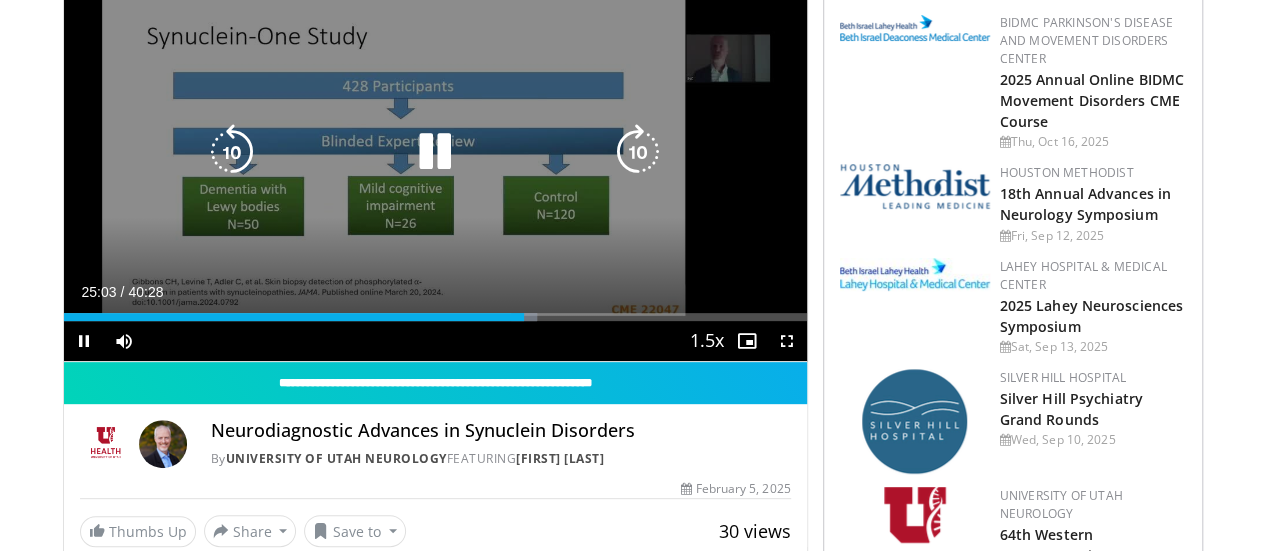 click at bounding box center [638, 152] 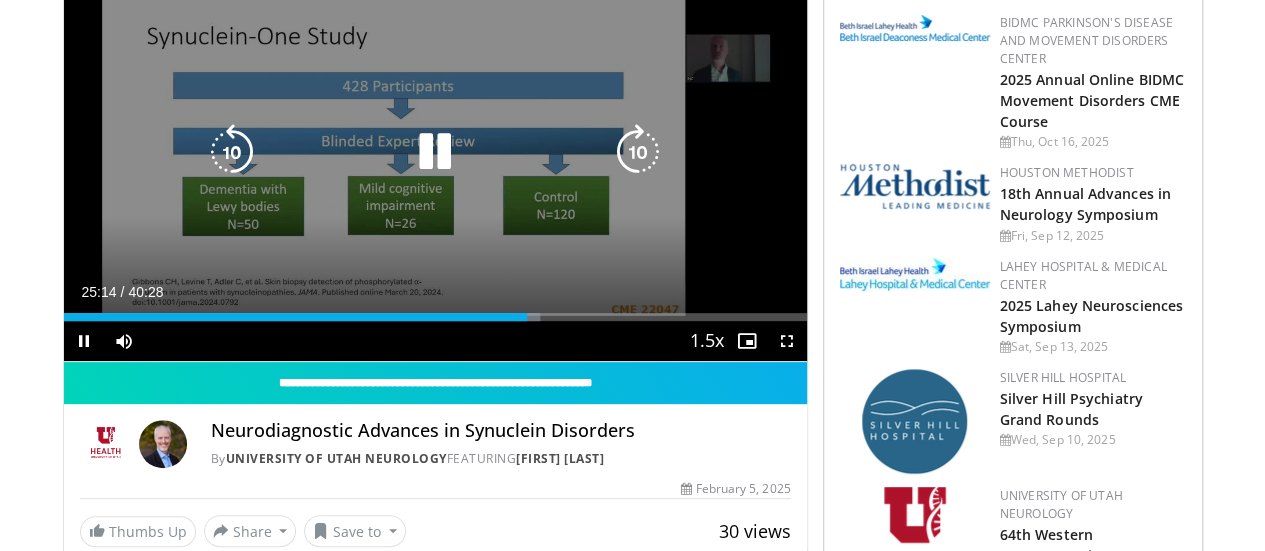 click at bounding box center [638, 152] 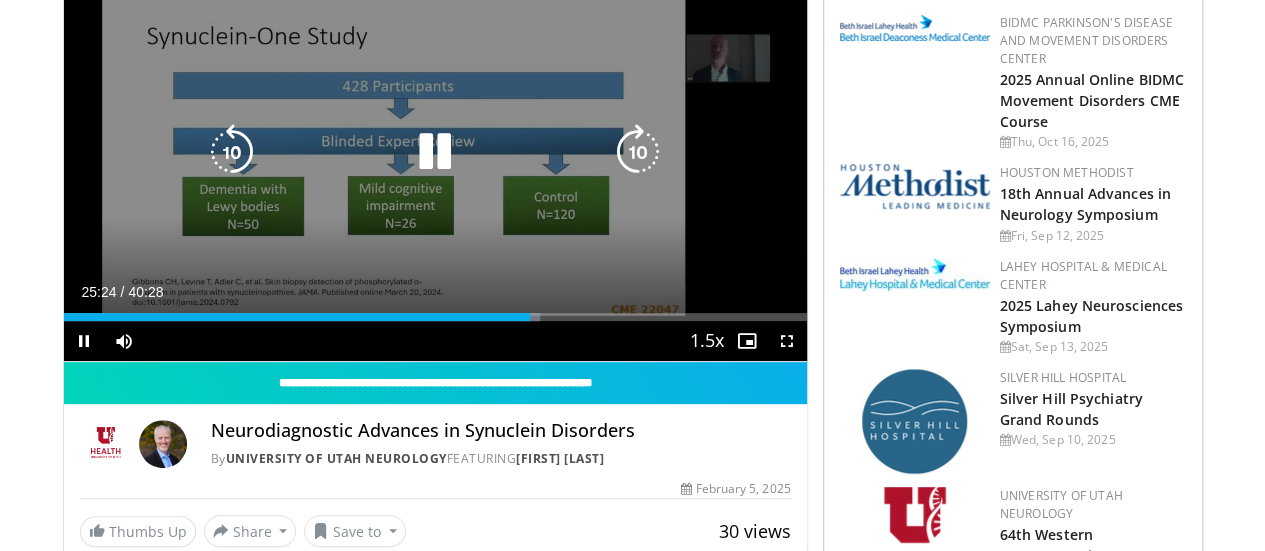 click at bounding box center (638, 152) 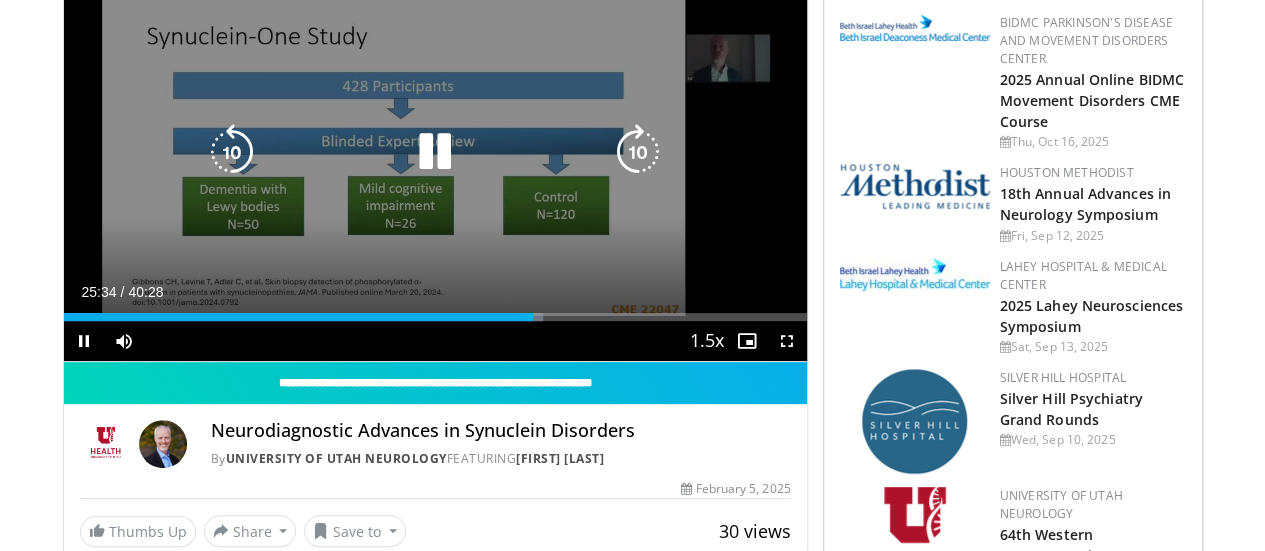click at bounding box center [638, 152] 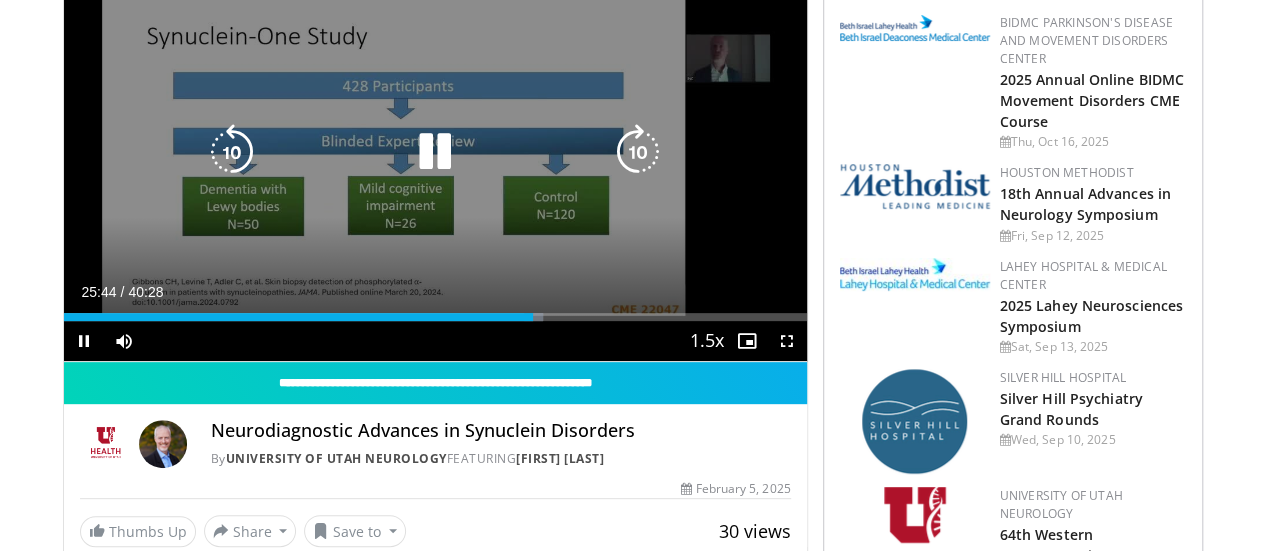 click at bounding box center (638, 152) 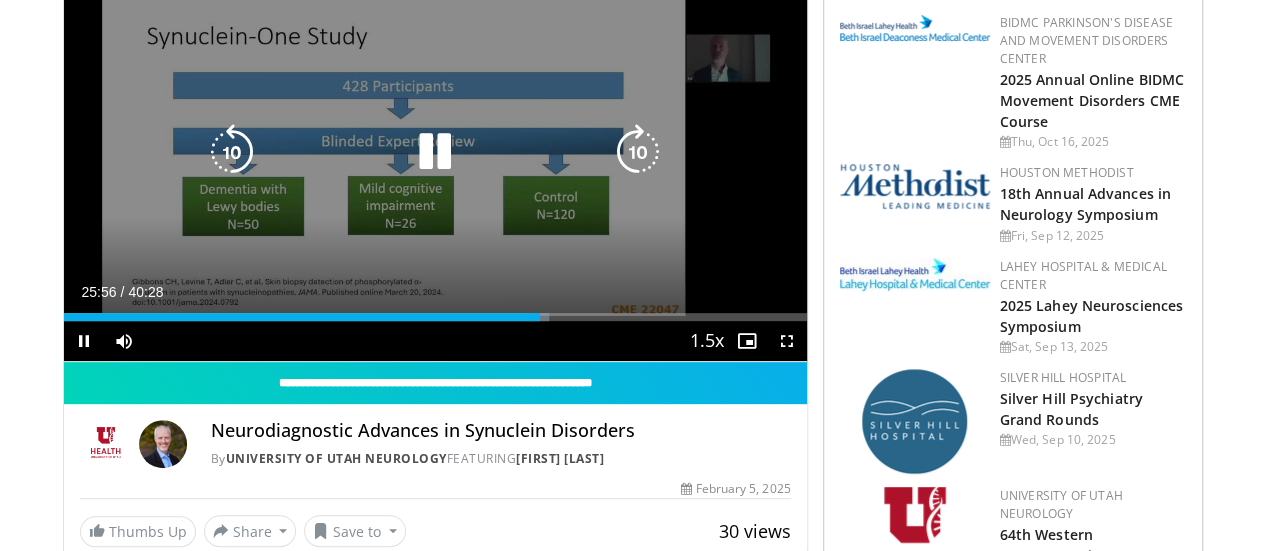 click at bounding box center (638, 152) 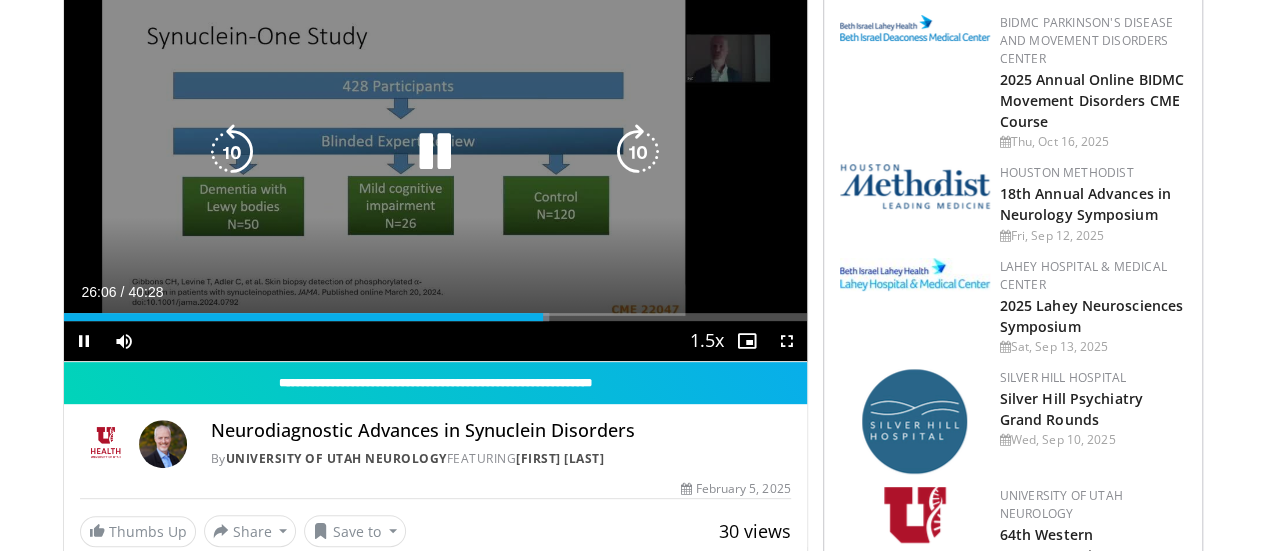 click at bounding box center [638, 152] 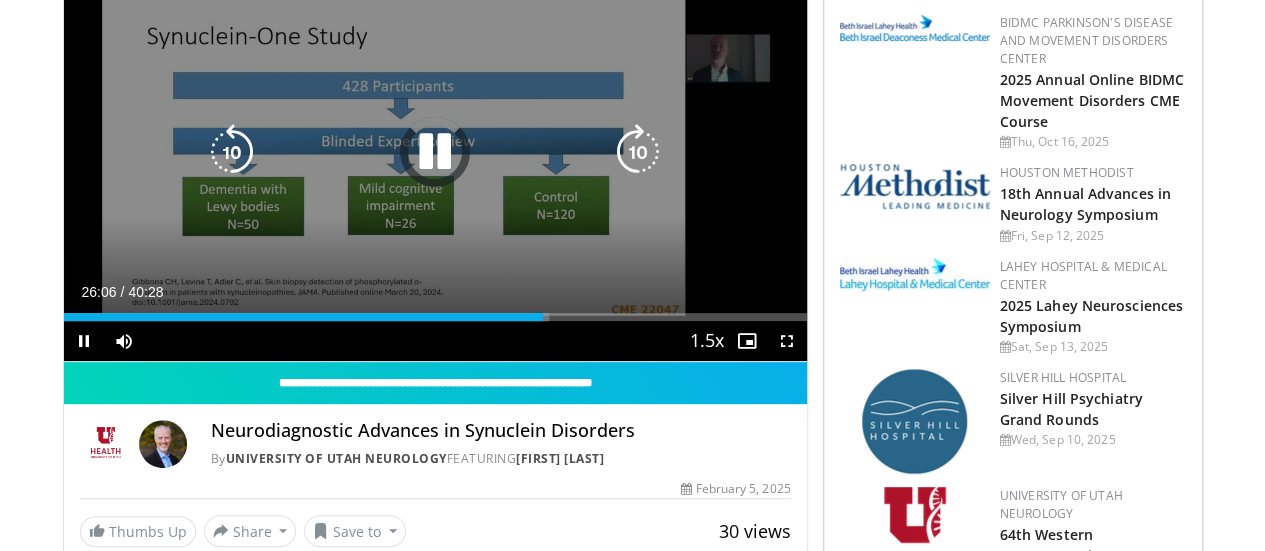 click at bounding box center [638, 152] 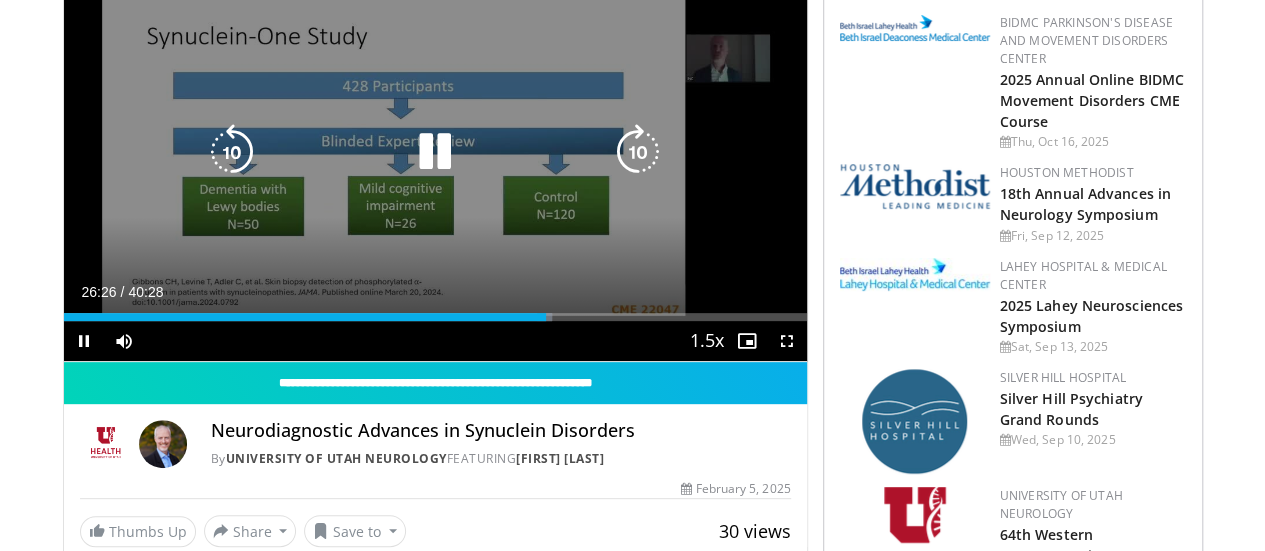 click at bounding box center [638, 152] 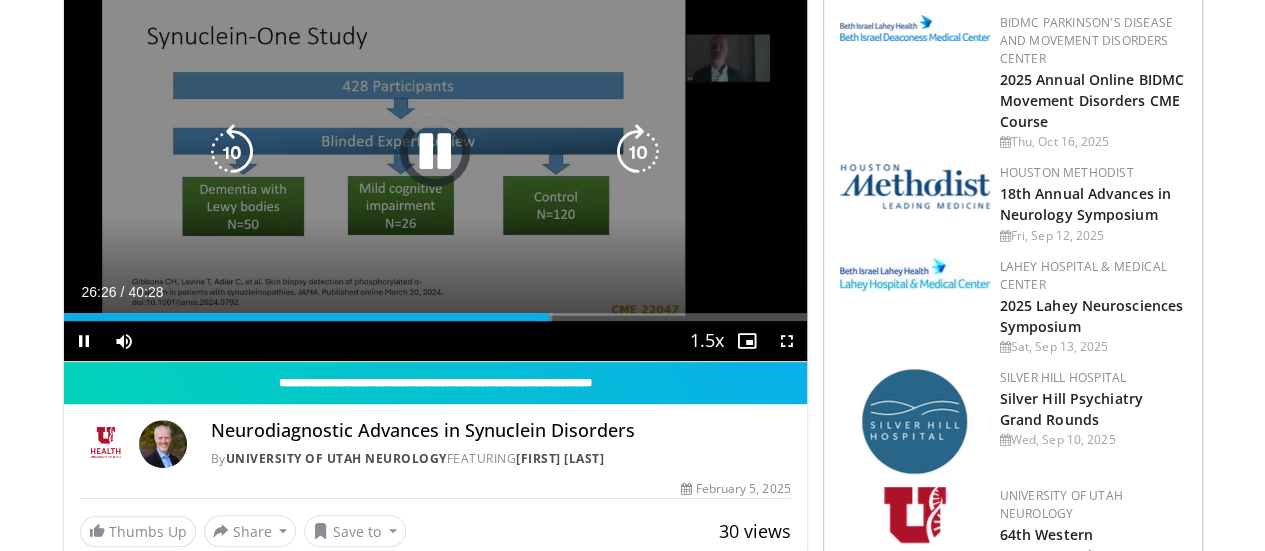 click at bounding box center [638, 152] 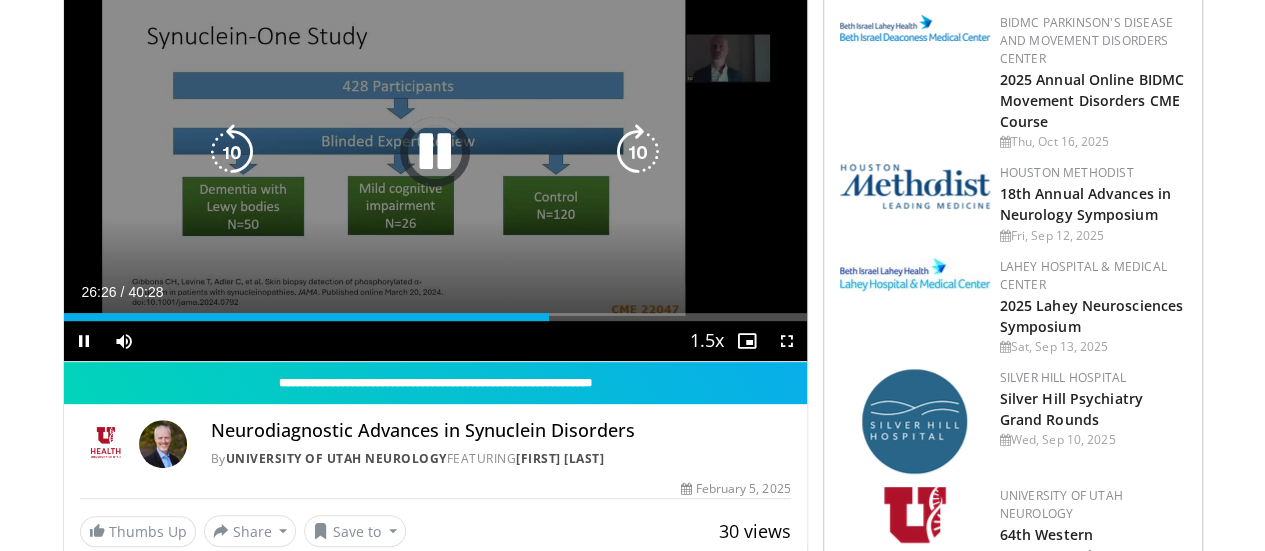 click at bounding box center (638, 152) 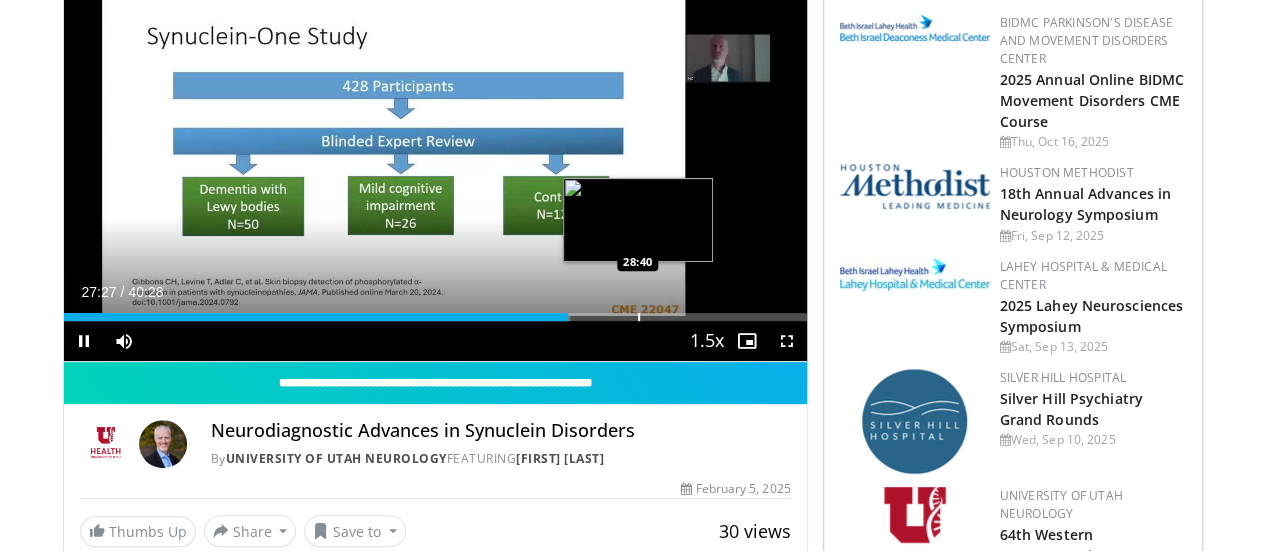 drag, startPoint x: 643, startPoint y: 169, endPoint x: 586, endPoint y: 349, distance: 188.80943 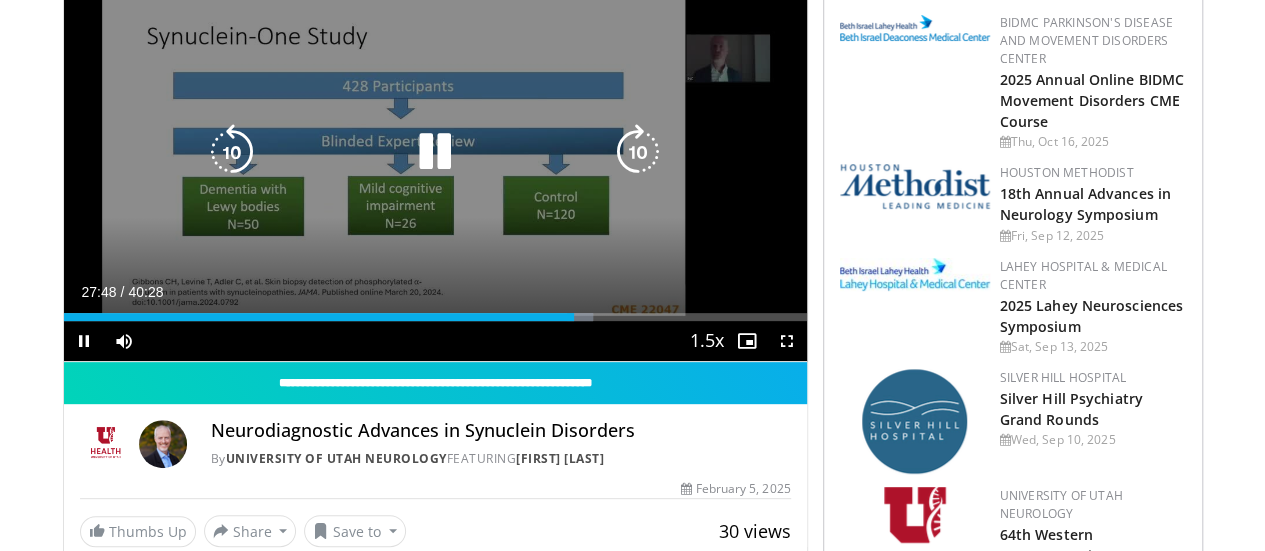 click at bounding box center (638, 152) 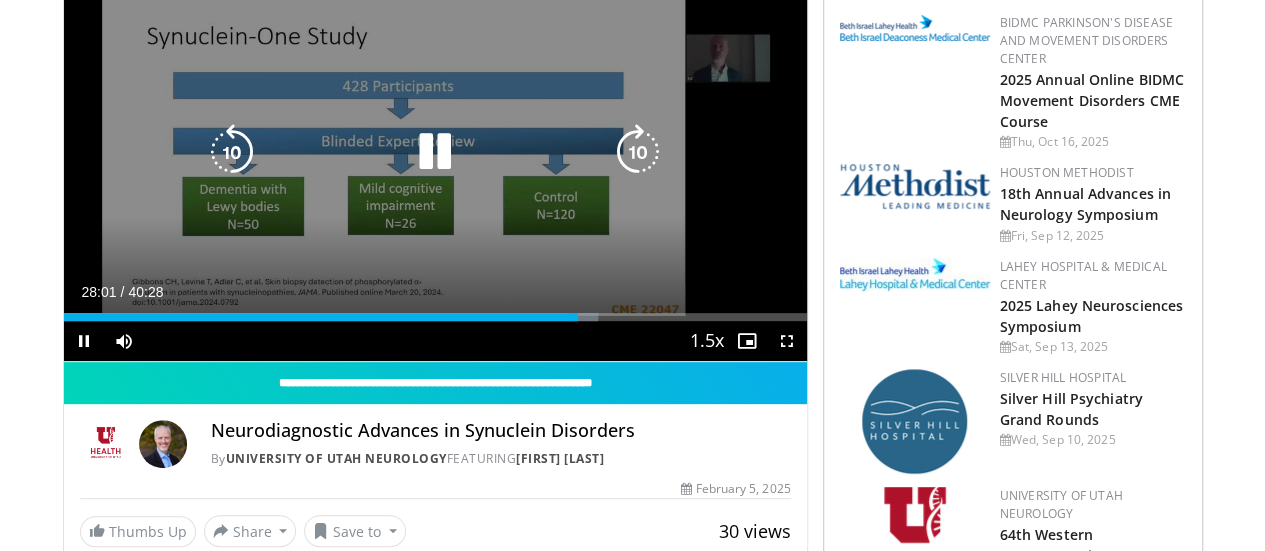 click at bounding box center (638, 152) 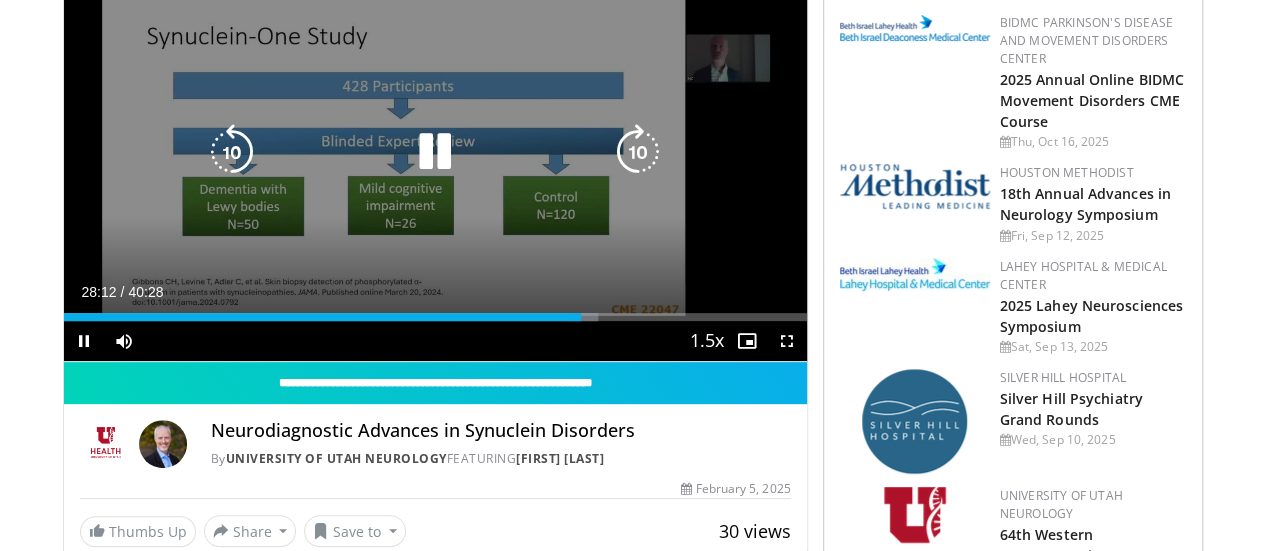 click at bounding box center [638, 152] 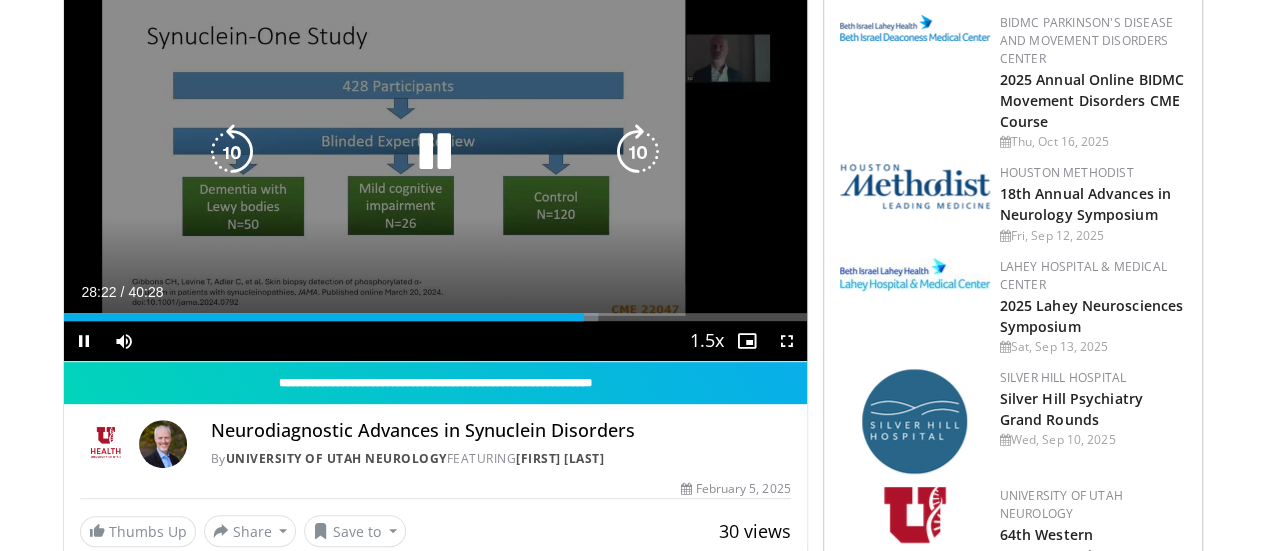 click at bounding box center (638, 152) 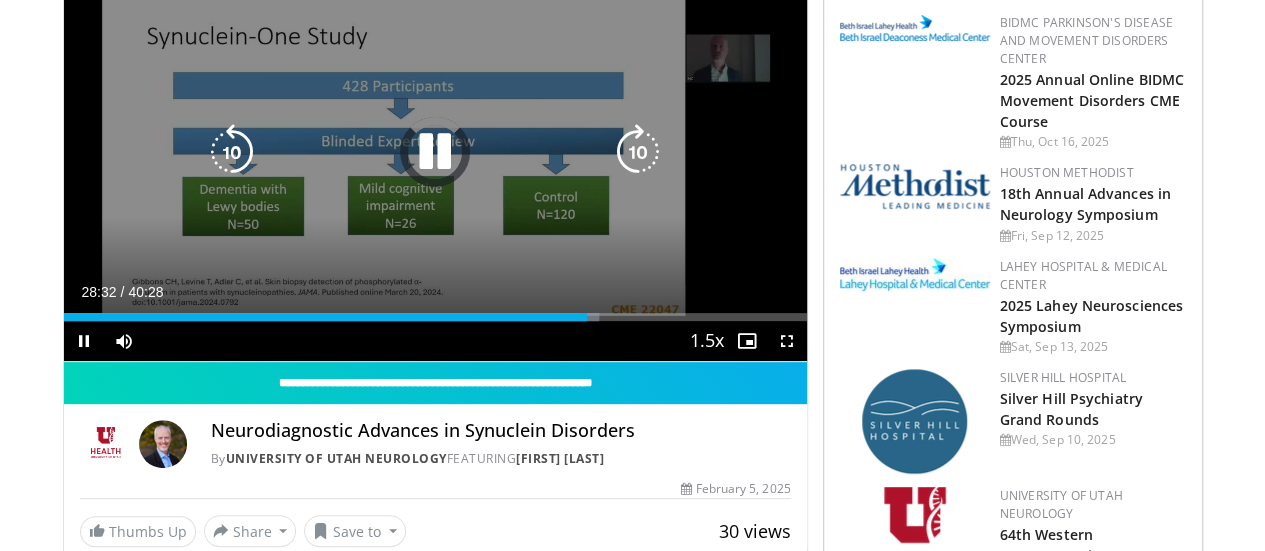 click at bounding box center [638, 152] 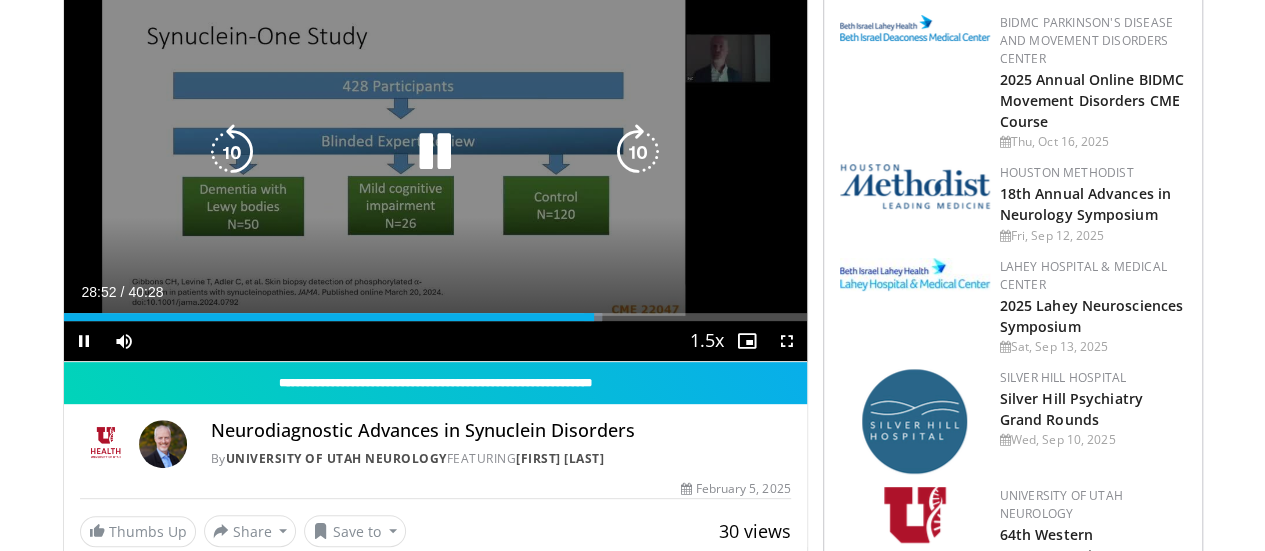 click at bounding box center (638, 152) 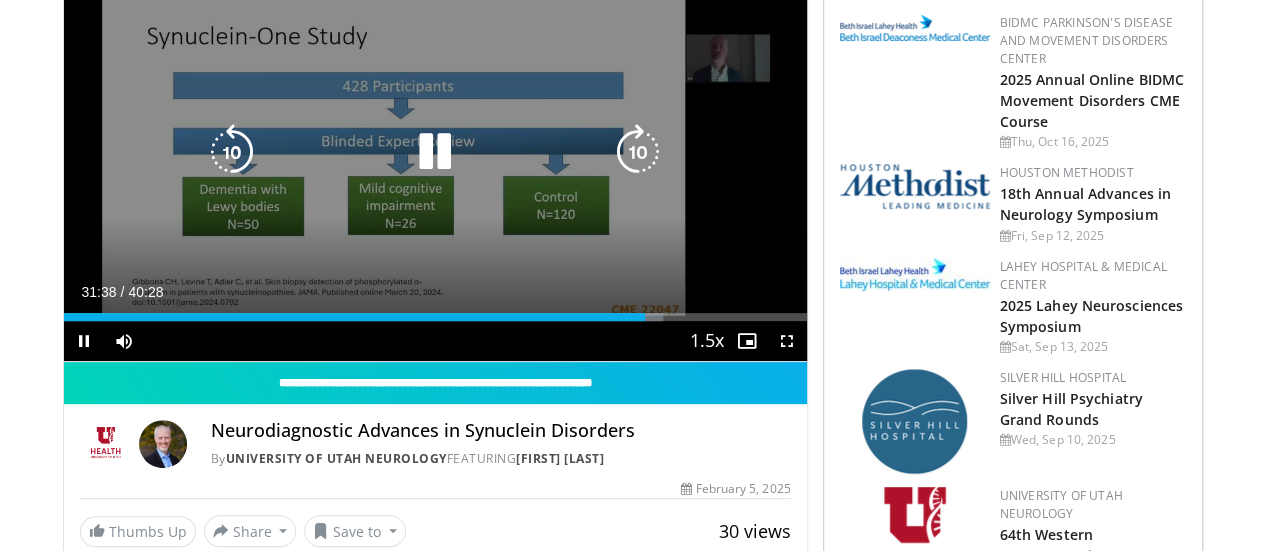 click at bounding box center [638, 152] 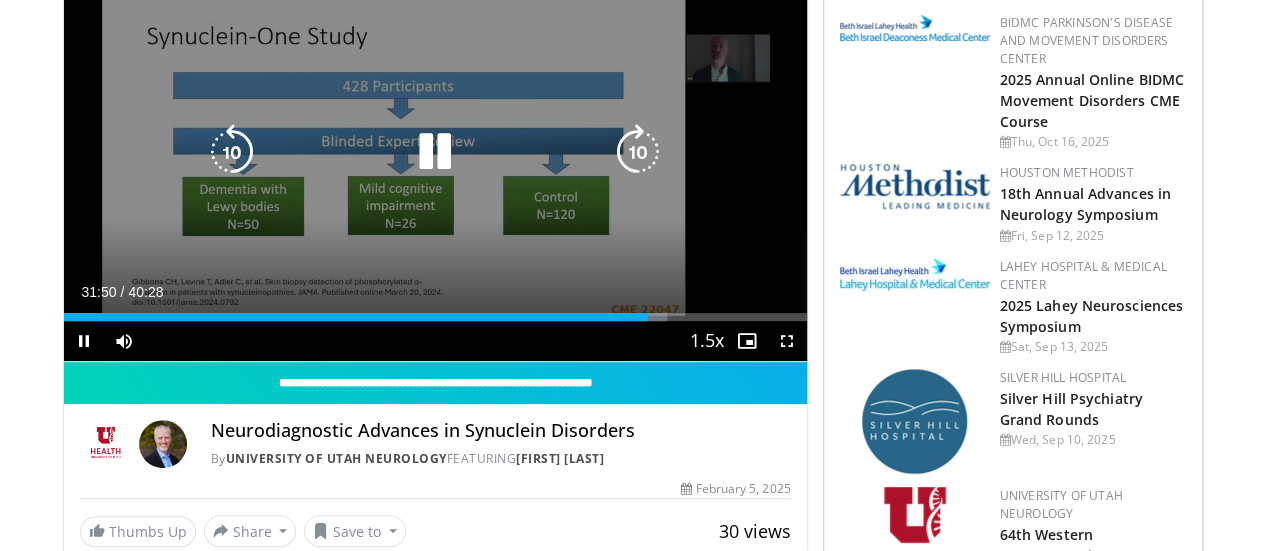 click at bounding box center [638, 152] 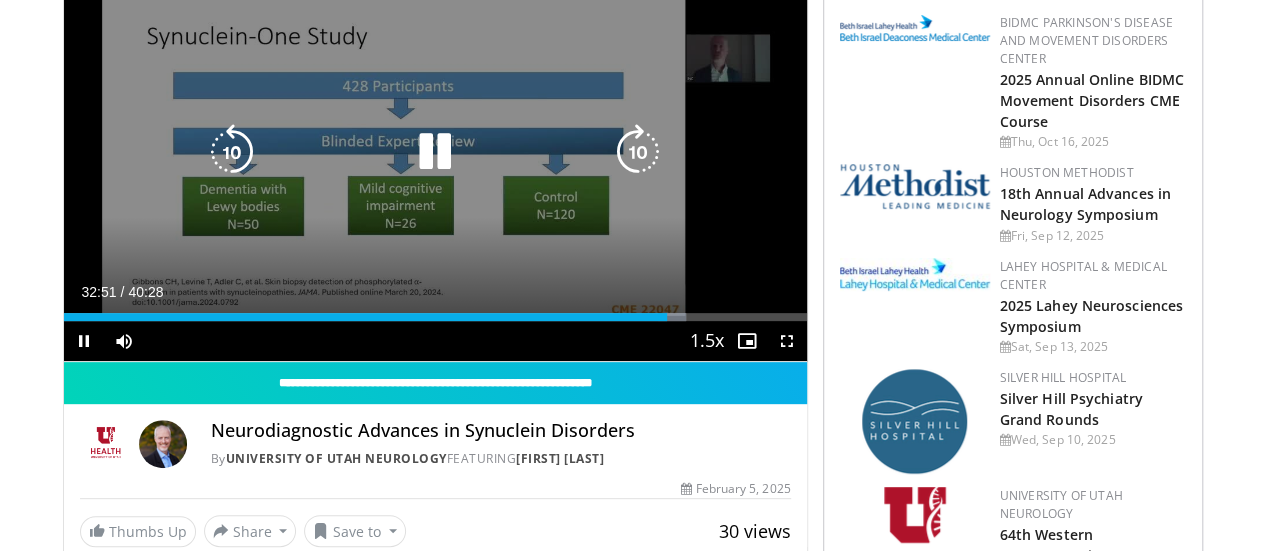 click at bounding box center [638, 152] 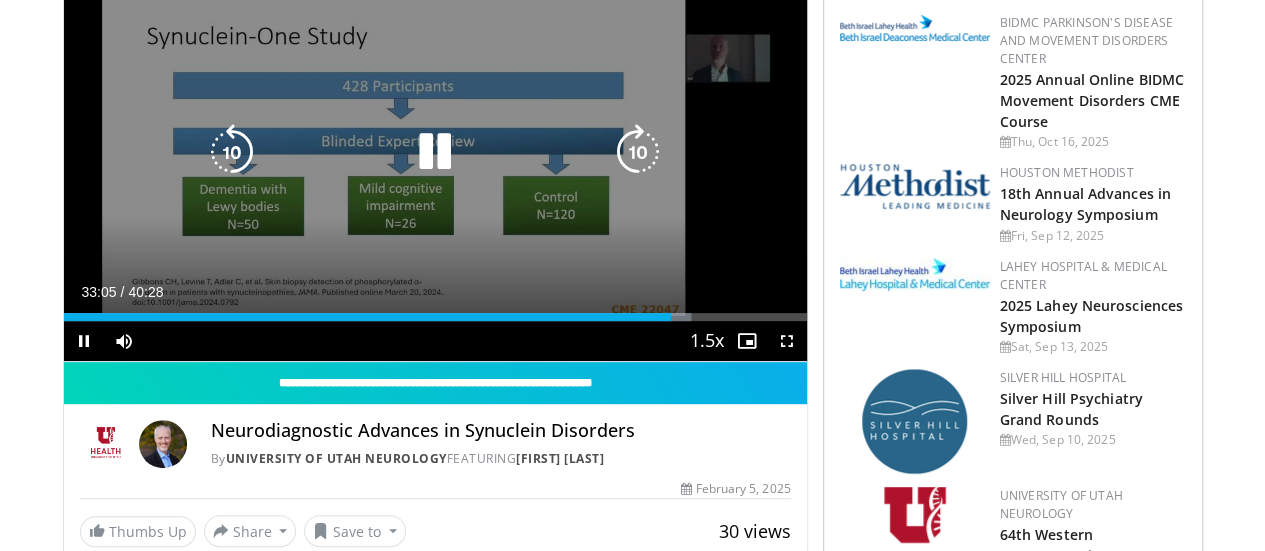 click at bounding box center [638, 152] 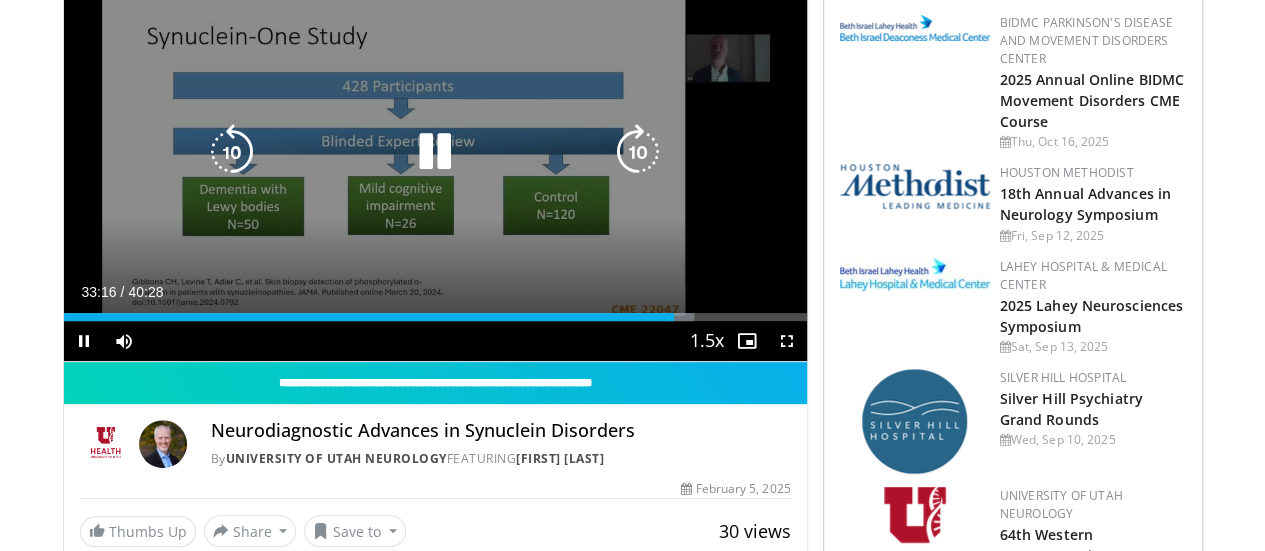 click at bounding box center [638, 152] 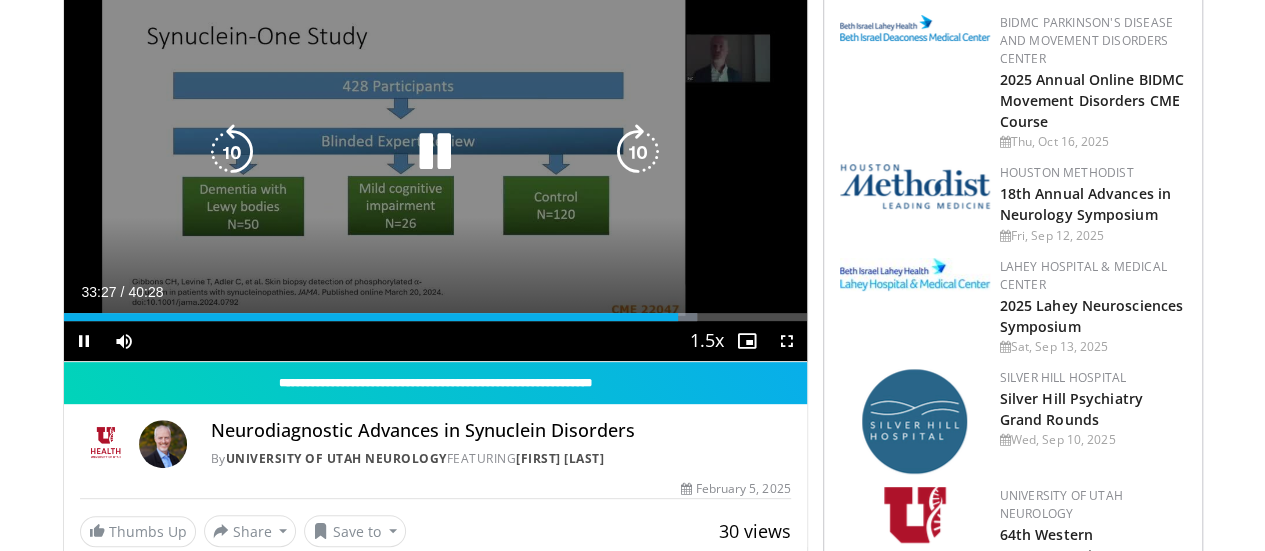 click at bounding box center (638, 152) 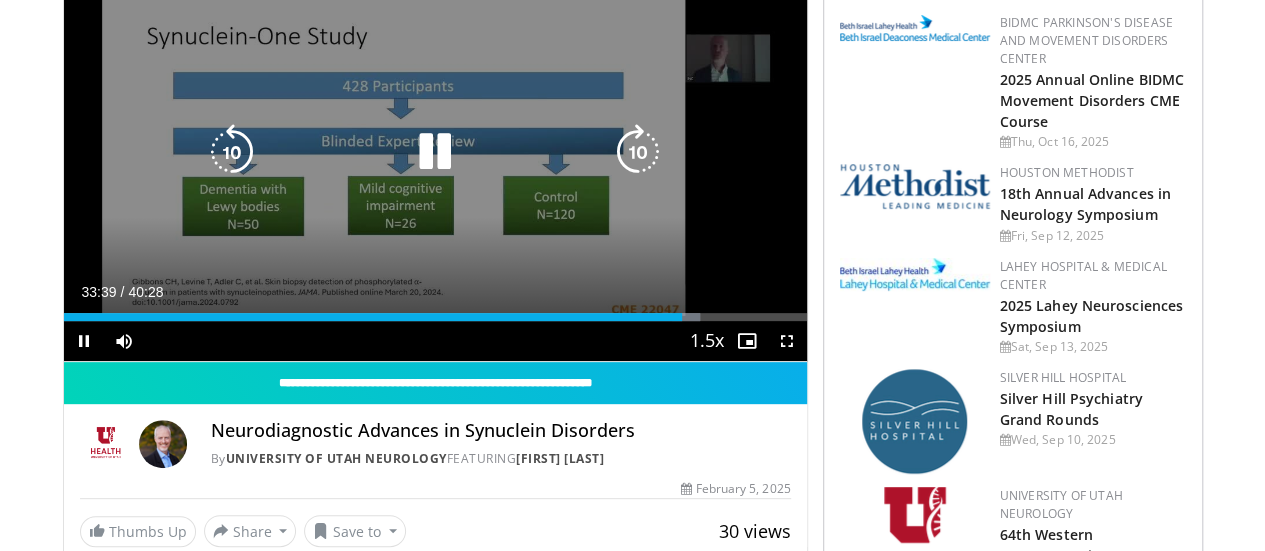 click at bounding box center [638, 152] 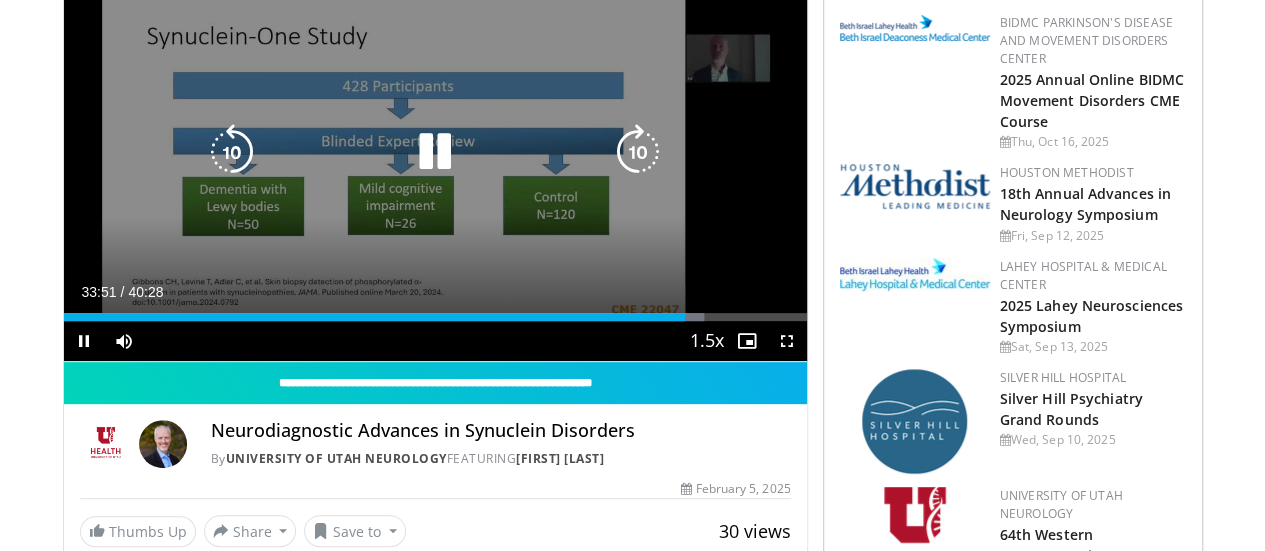 click at bounding box center [638, 152] 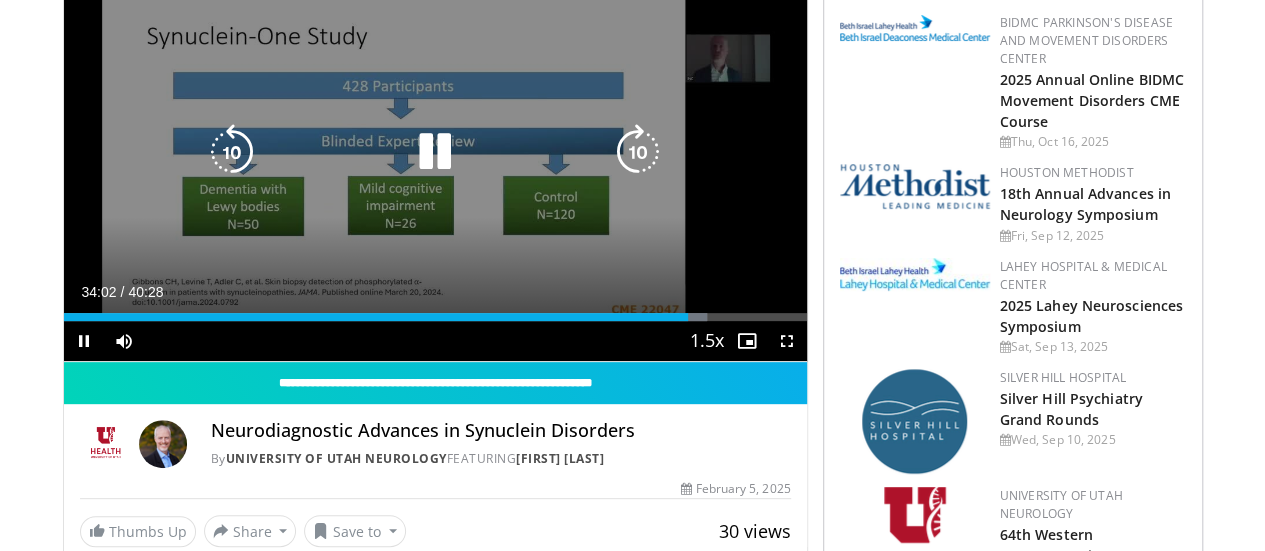 click at bounding box center [638, 152] 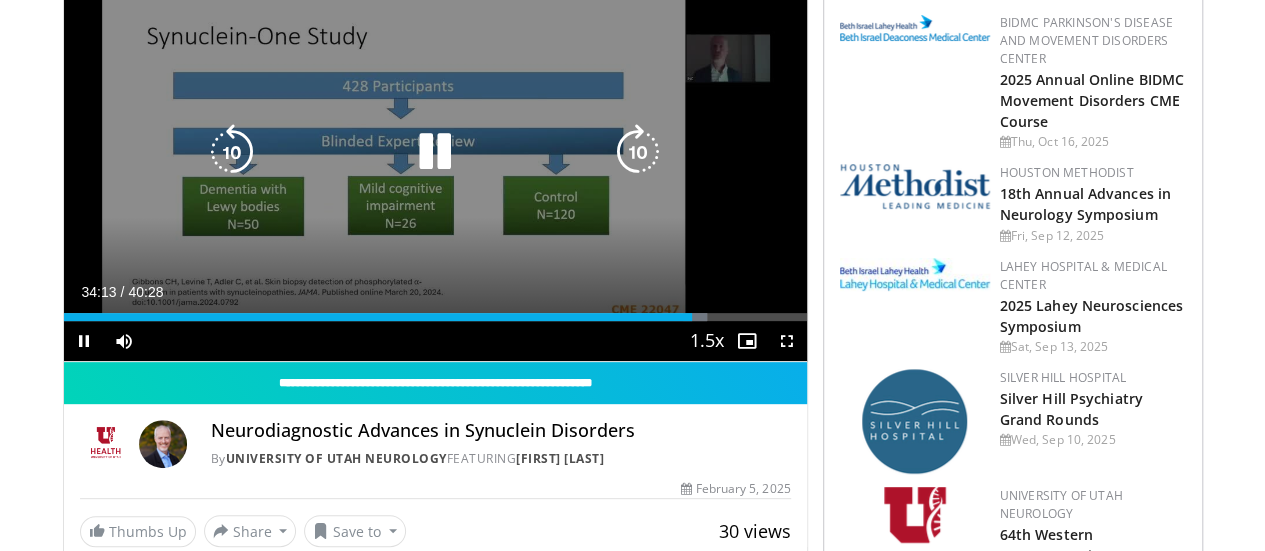 click at bounding box center (638, 152) 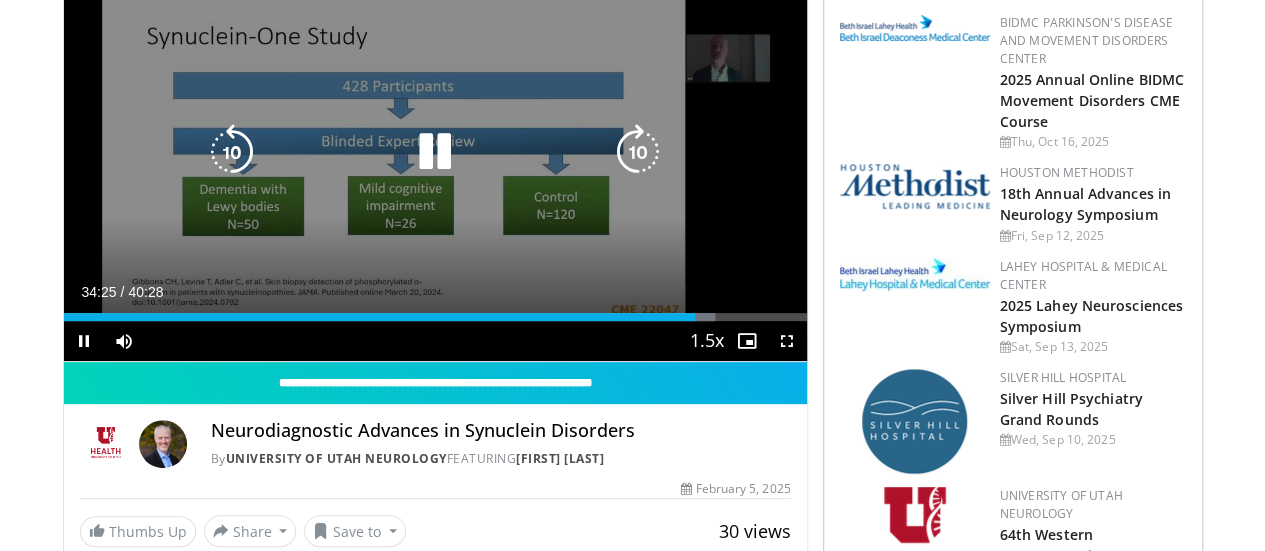 click at bounding box center (638, 152) 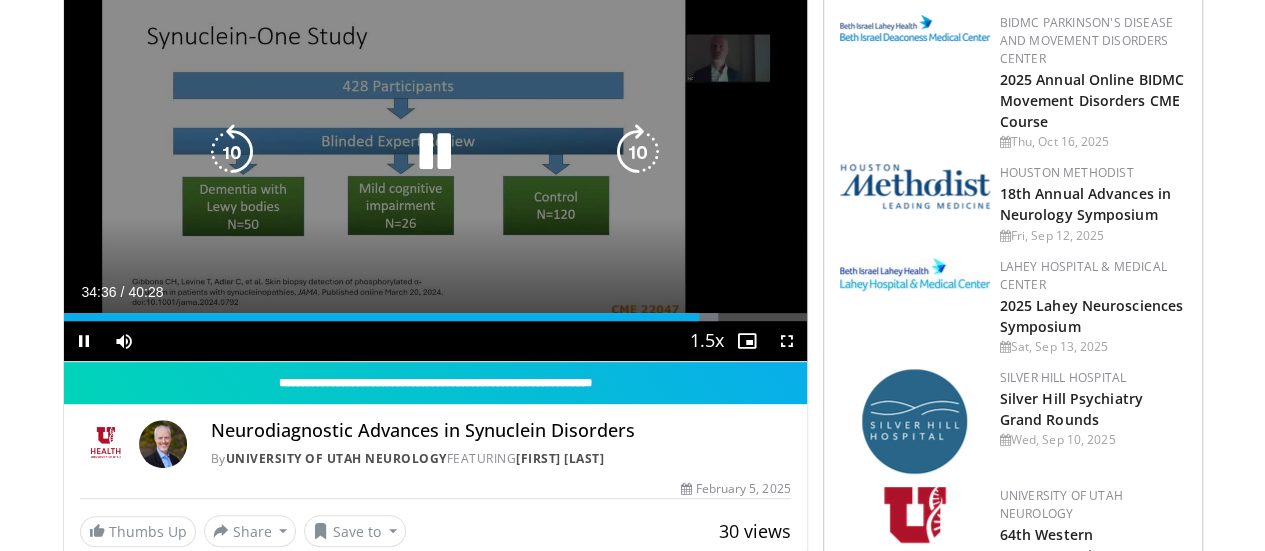 click at bounding box center (638, 152) 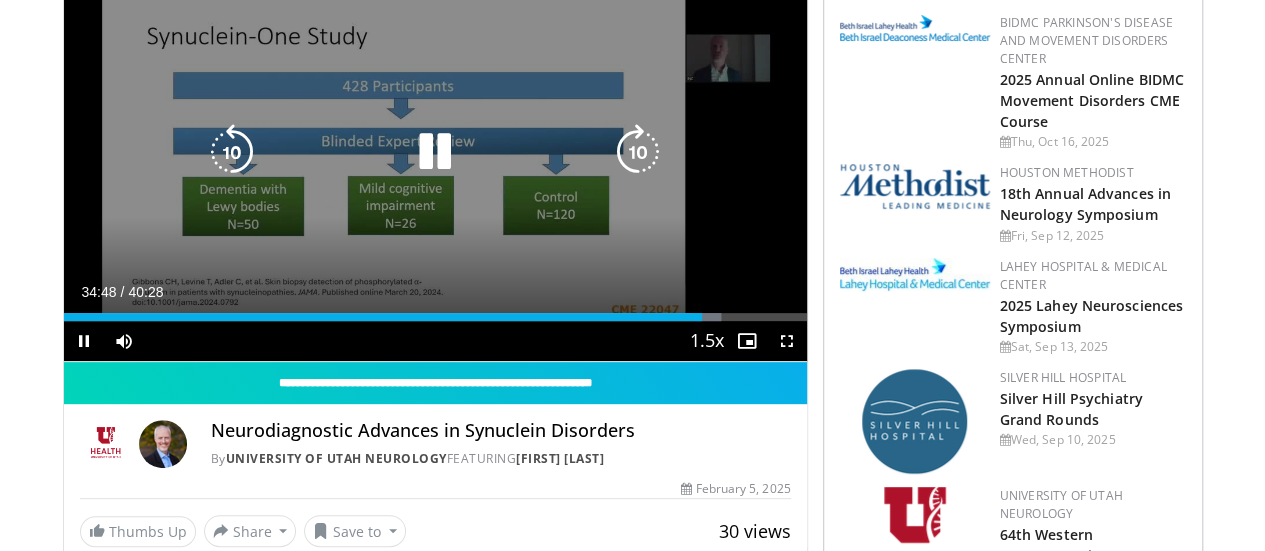 click at bounding box center (638, 152) 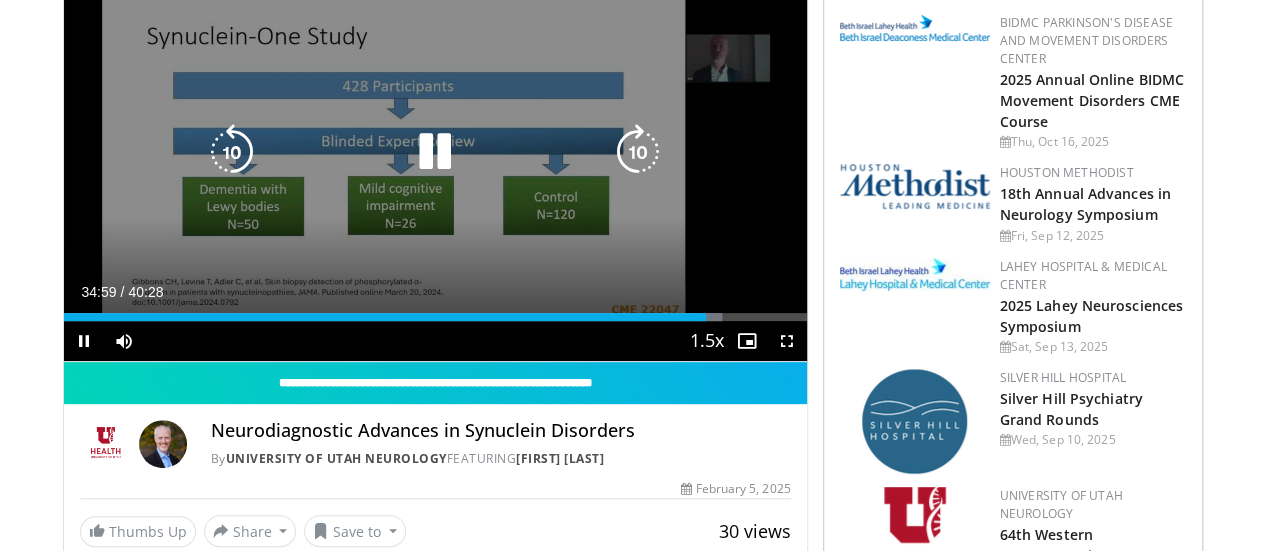 click at bounding box center [638, 152] 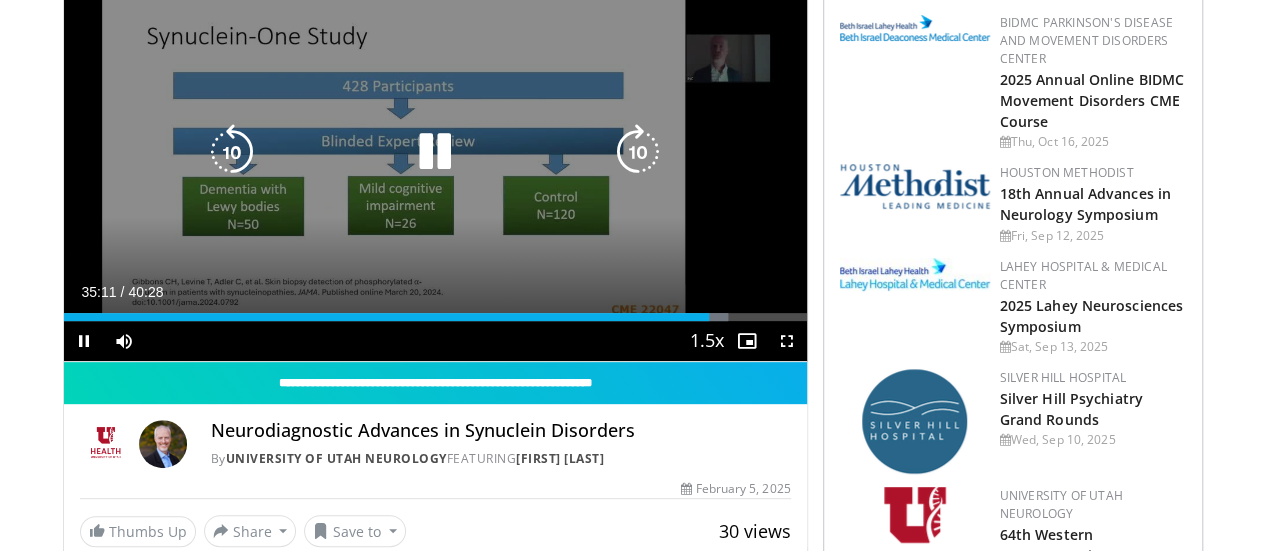 click at bounding box center [638, 152] 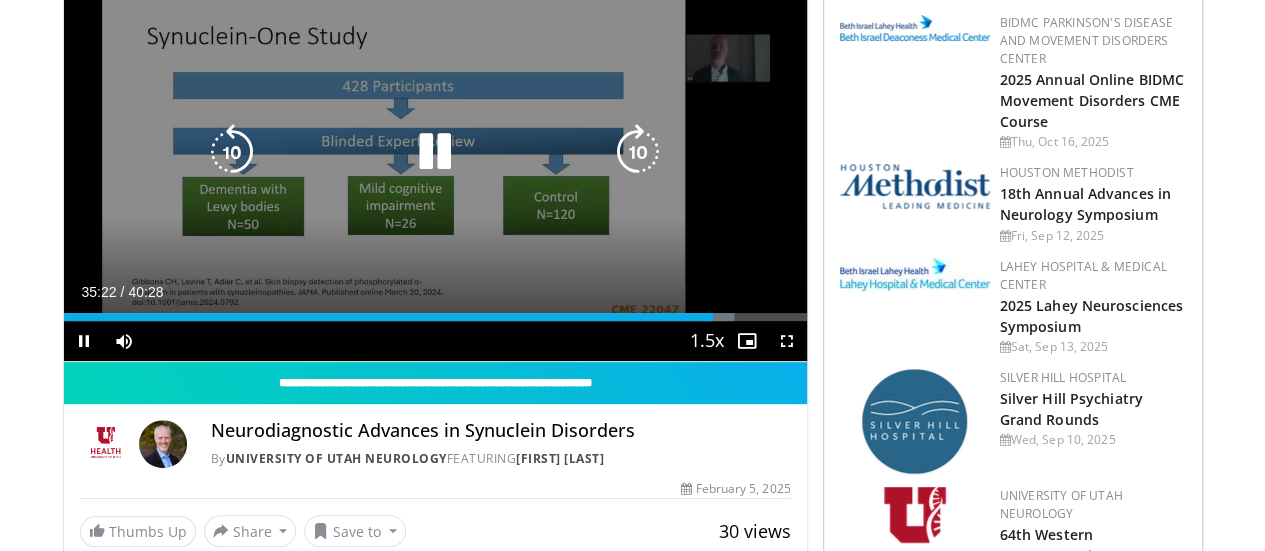 click at bounding box center (638, 152) 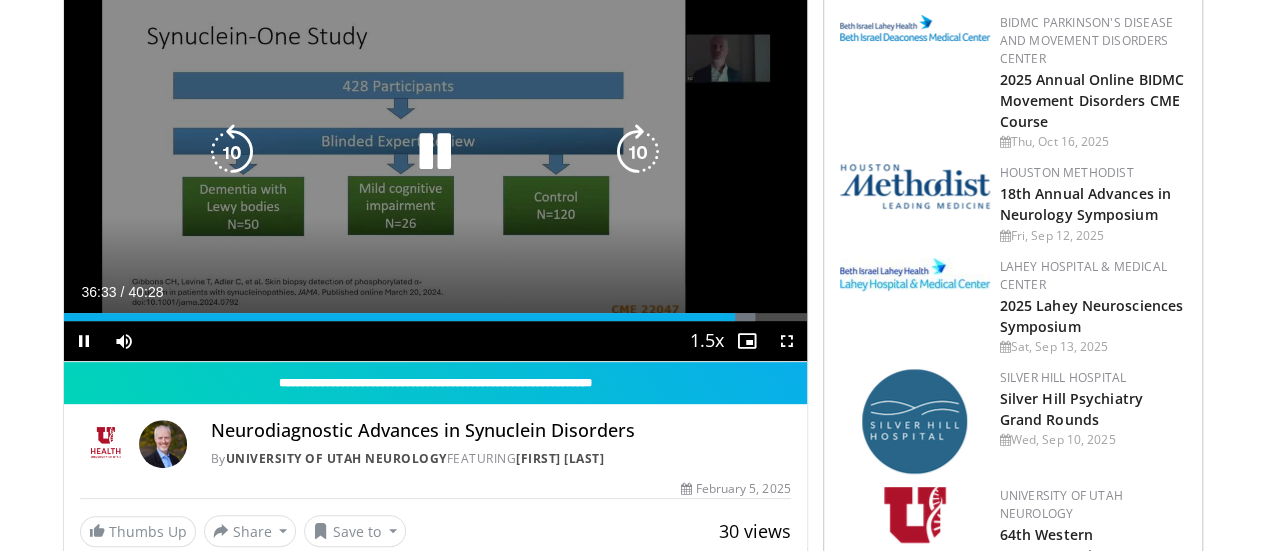 click at bounding box center (638, 152) 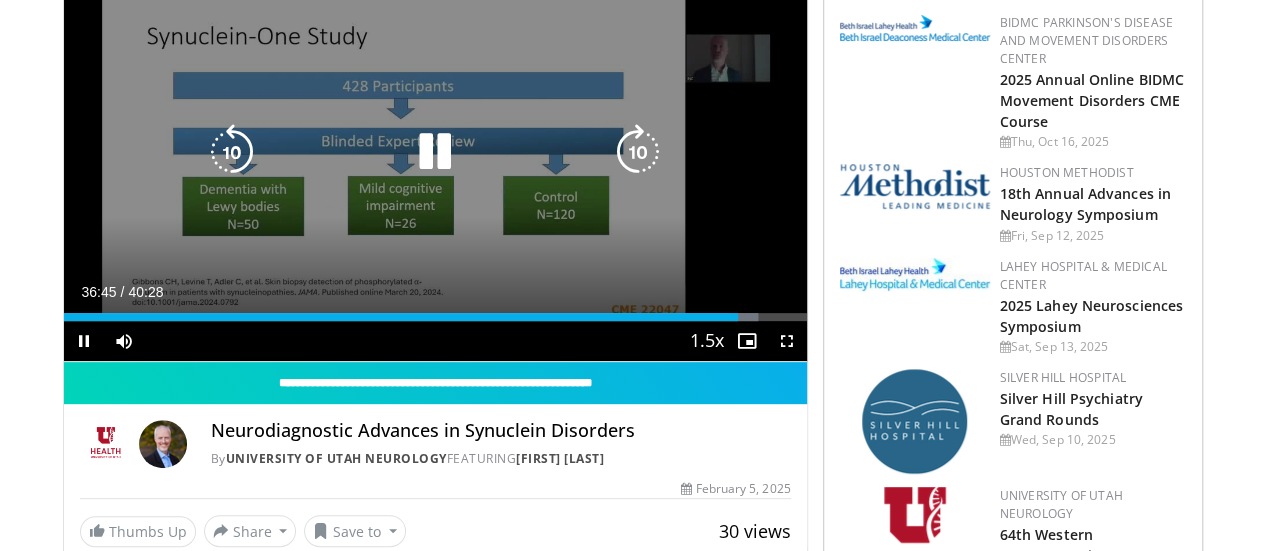 click at bounding box center (638, 152) 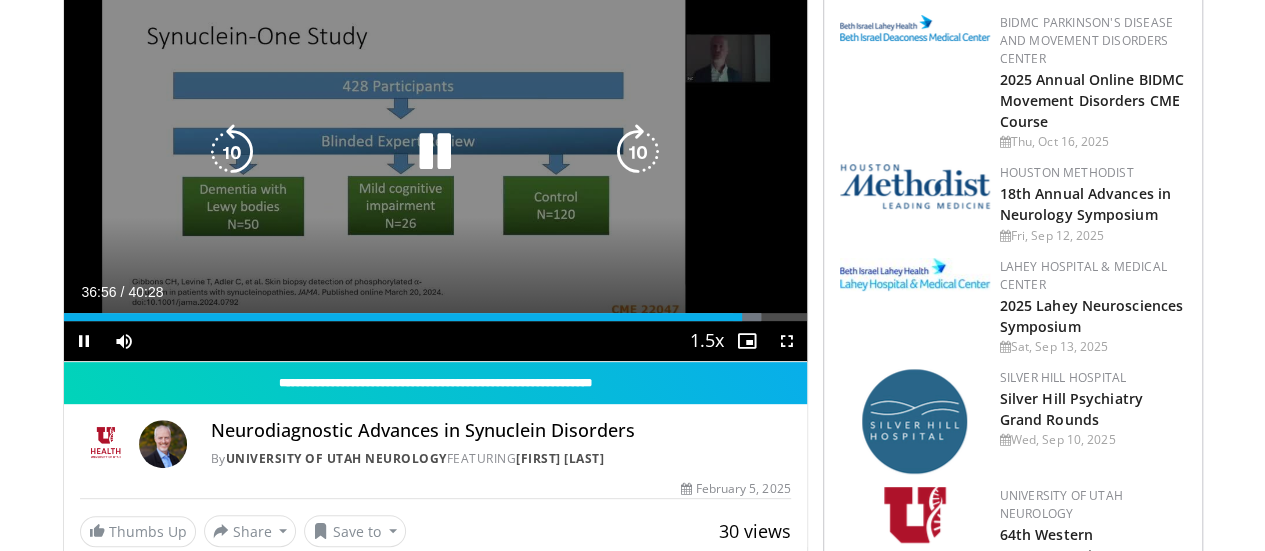 click at bounding box center [638, 152] 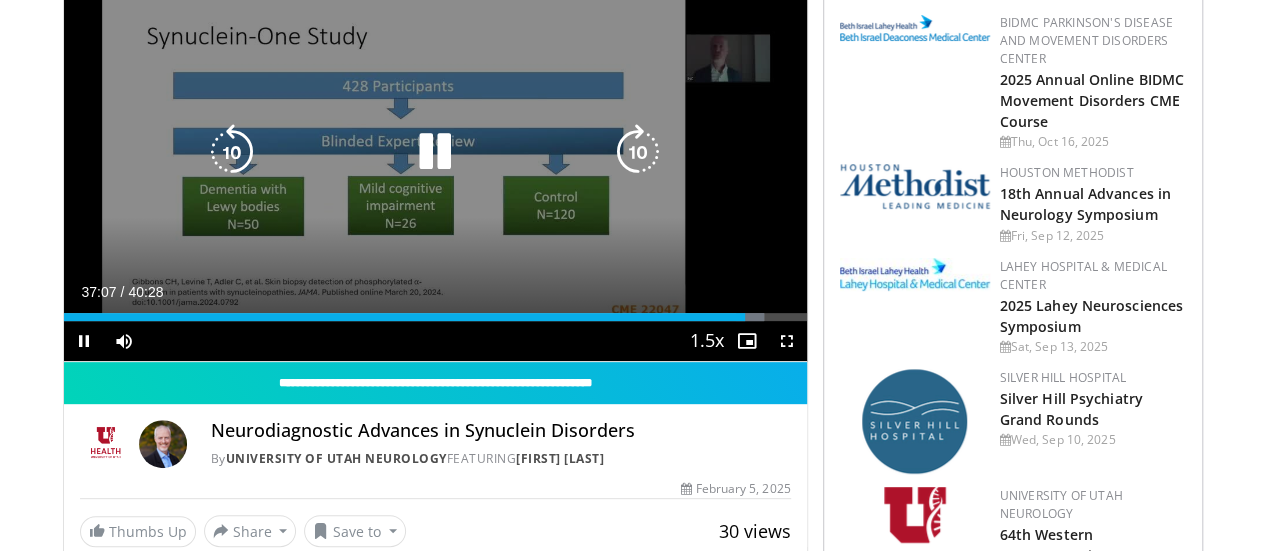 click at bounding box center (638, 152) 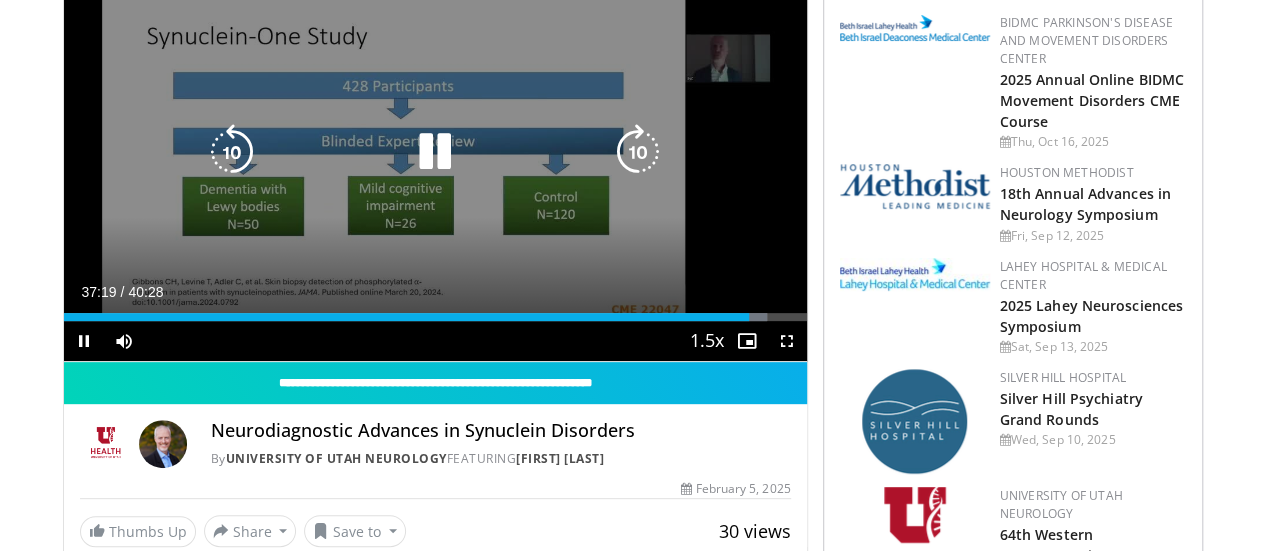click at bounding box center (638, 152) 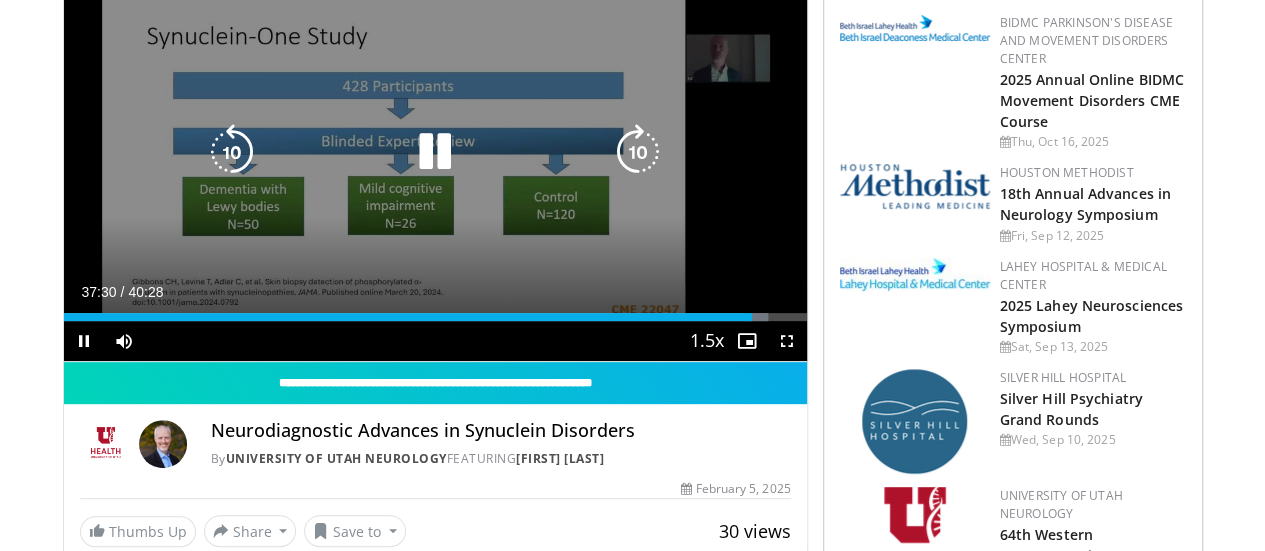 click at bounding box center (638, 152) 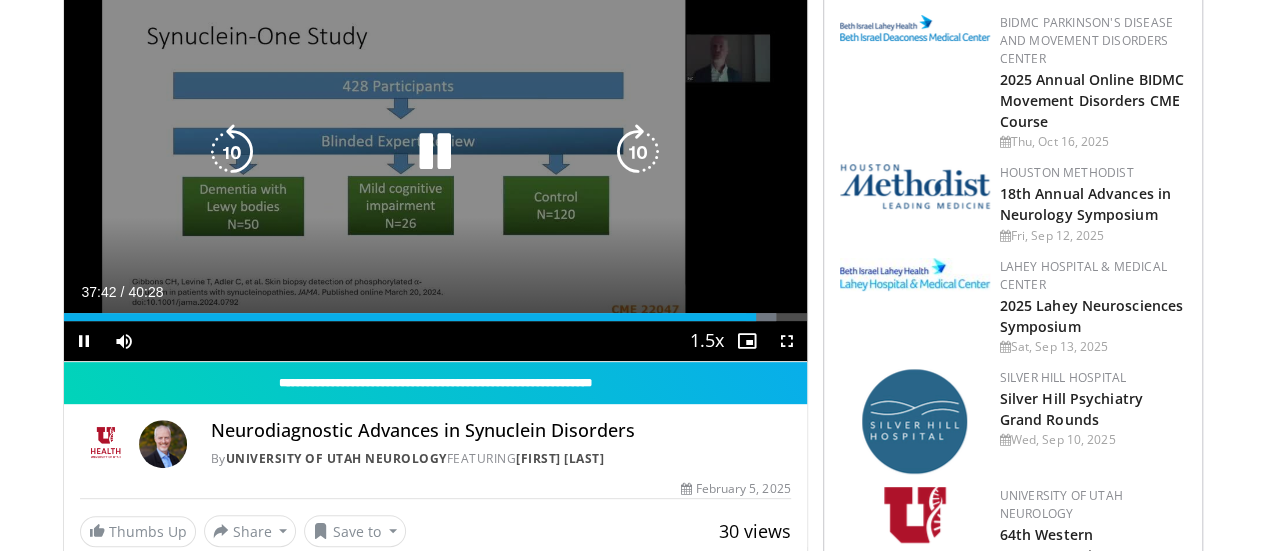 click at bounding box center (638, 152) 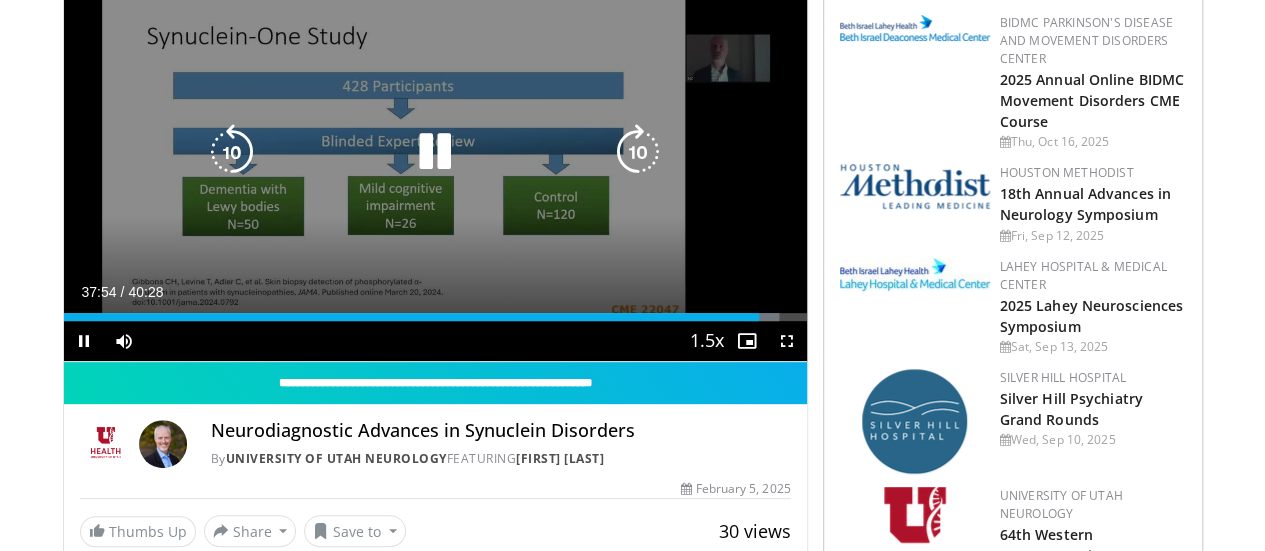 click at bounding box center [638, 152] 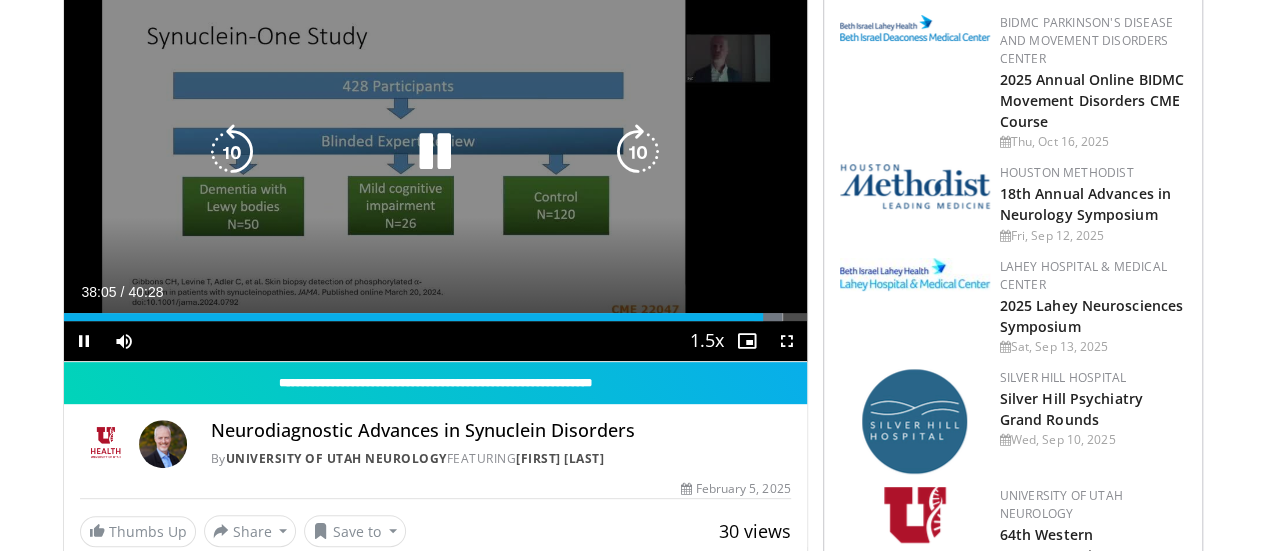 click at bounding box center (638, 152) 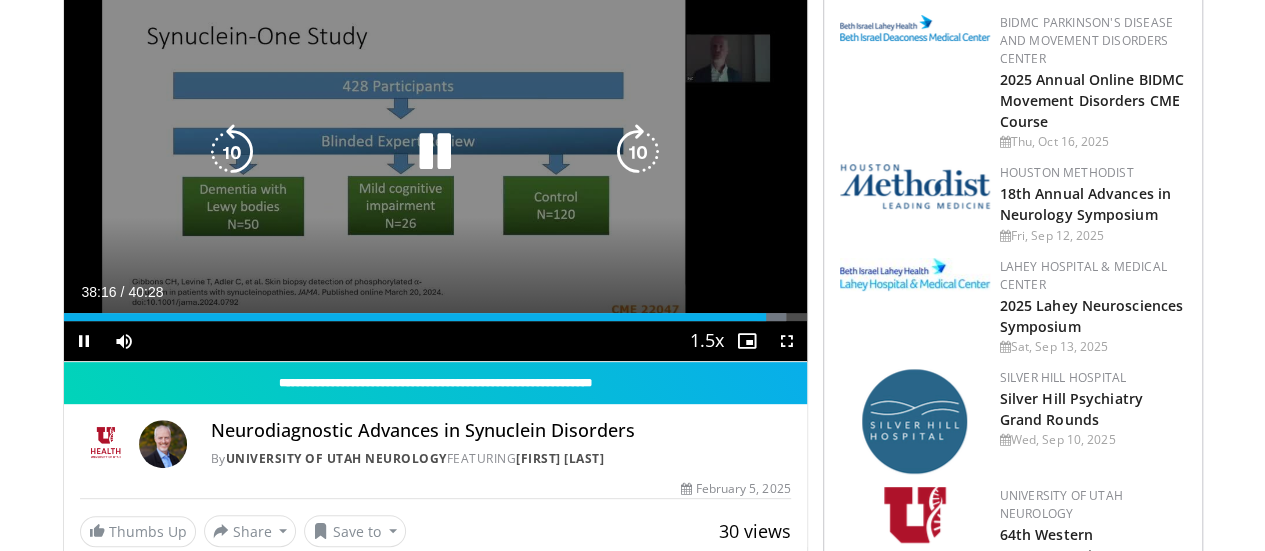 click at bounding box center (638, 152) 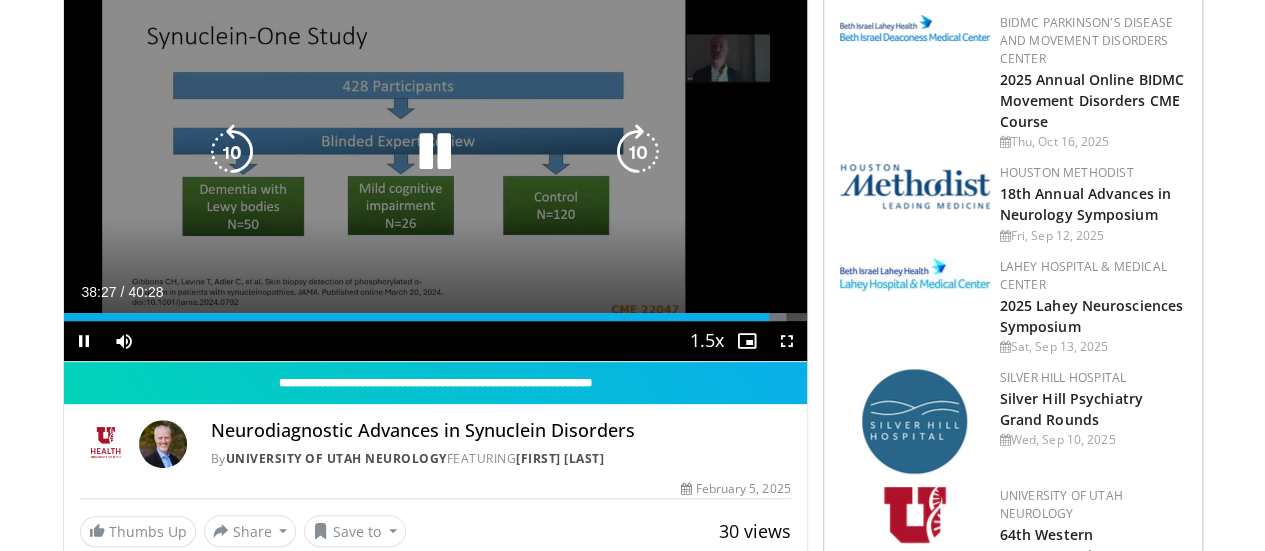 click at bounding box center (638, 152) 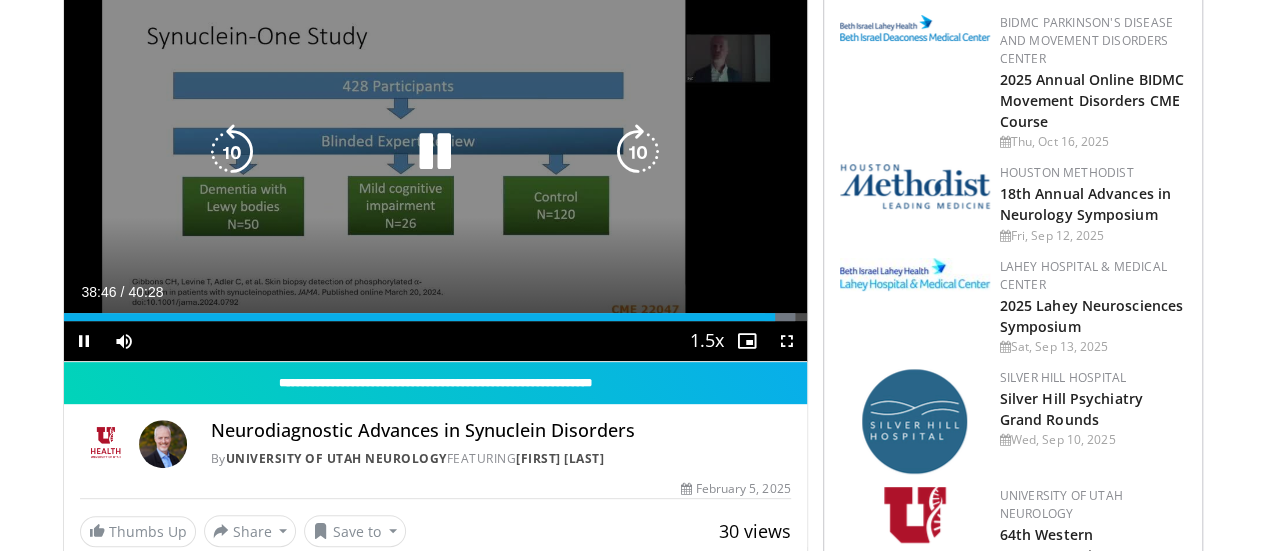 click at bounding box center [638, 152] 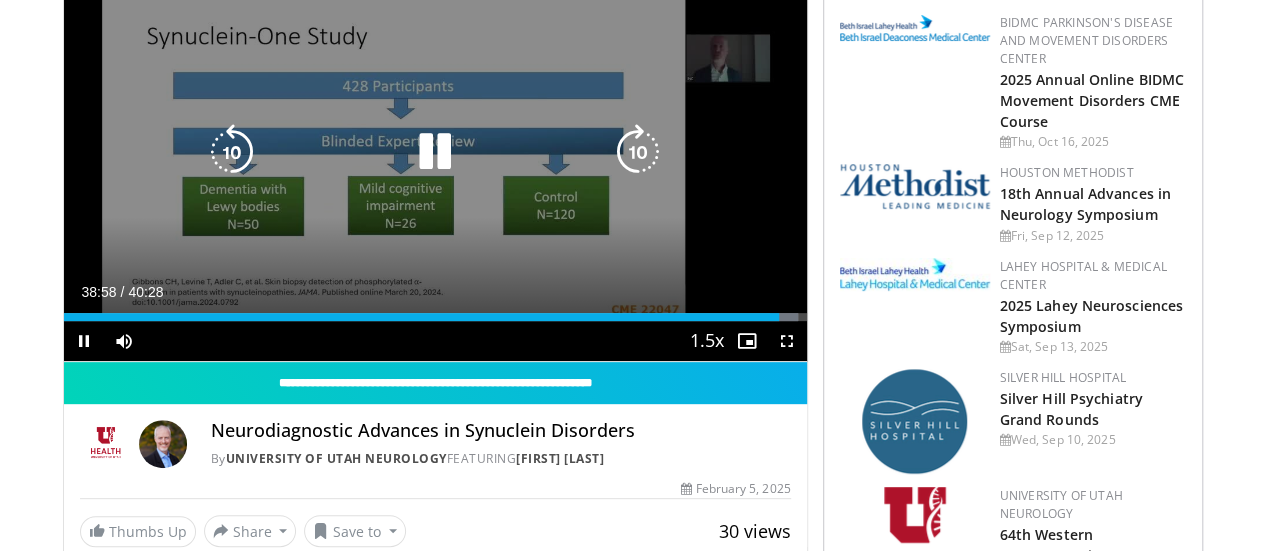 click at bounding box center (638, 152) 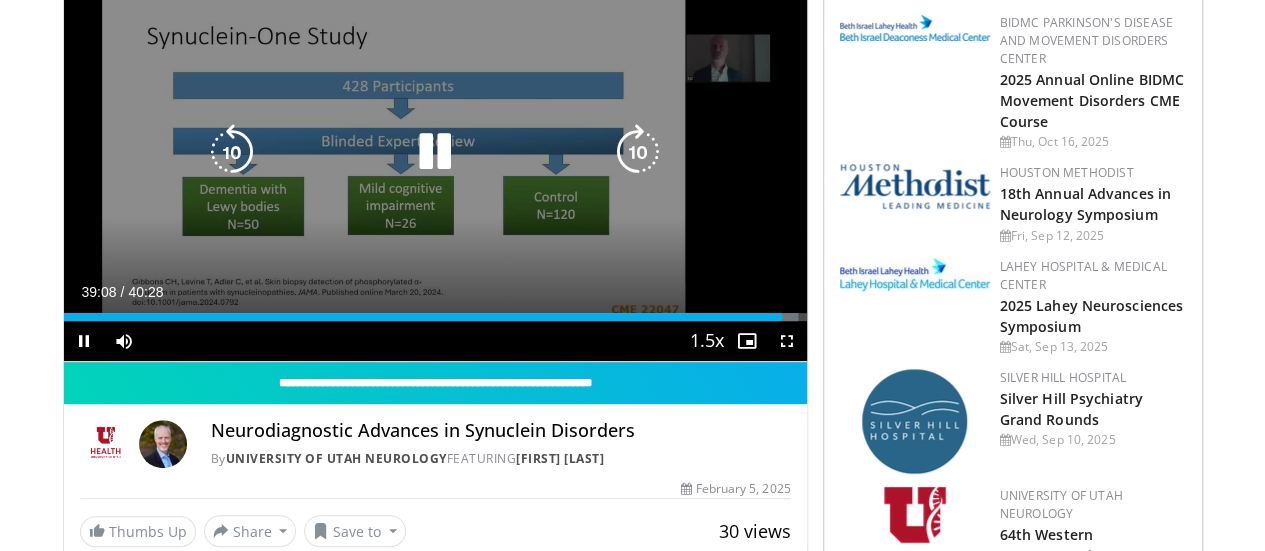 click at bounding box center [638, 152] 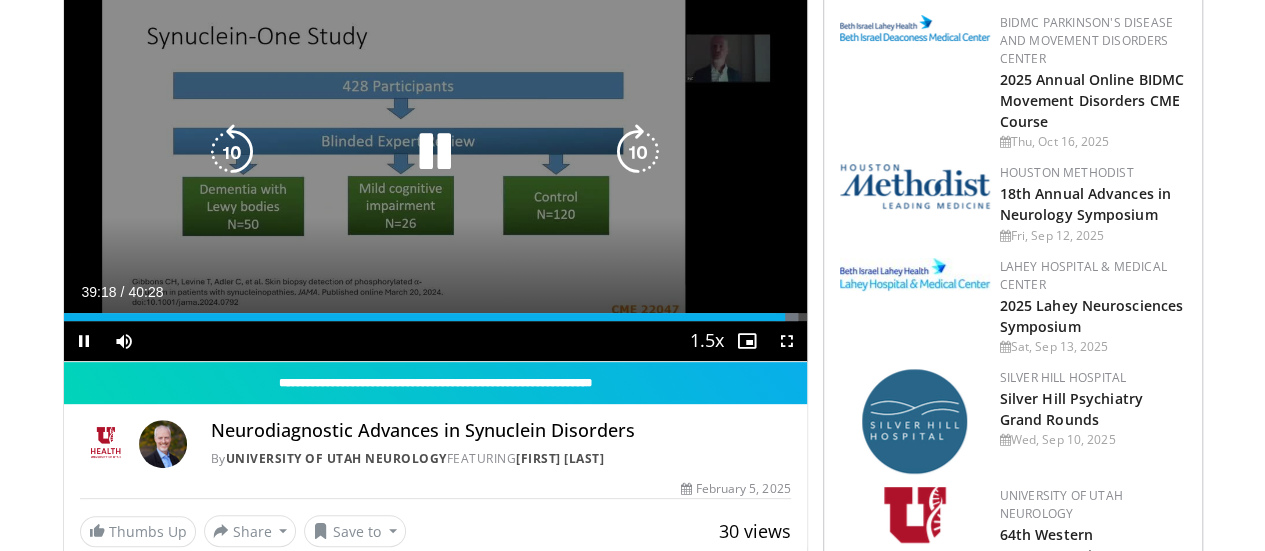 click at bounding box center (638, 152) 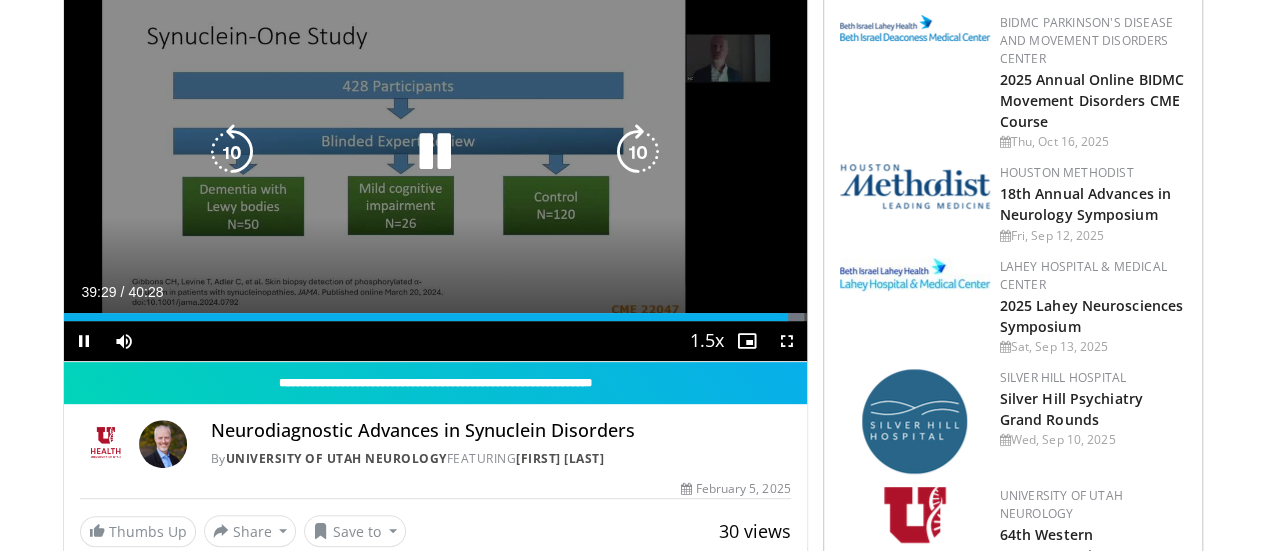 click at bounding box center (638, 152) 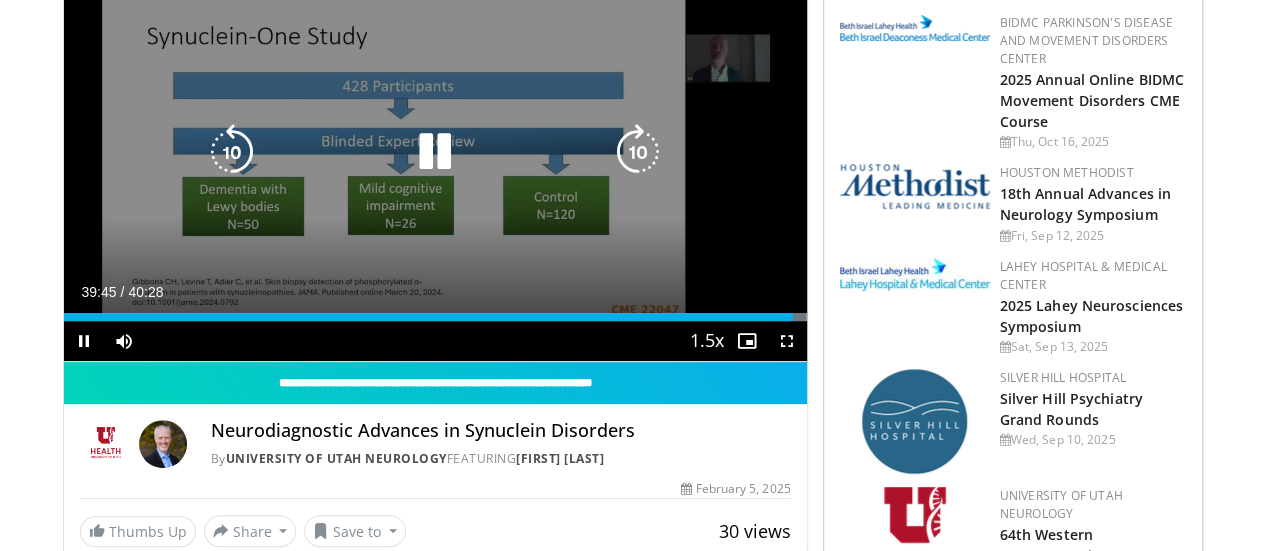 click at bounding box center [435, 152] 